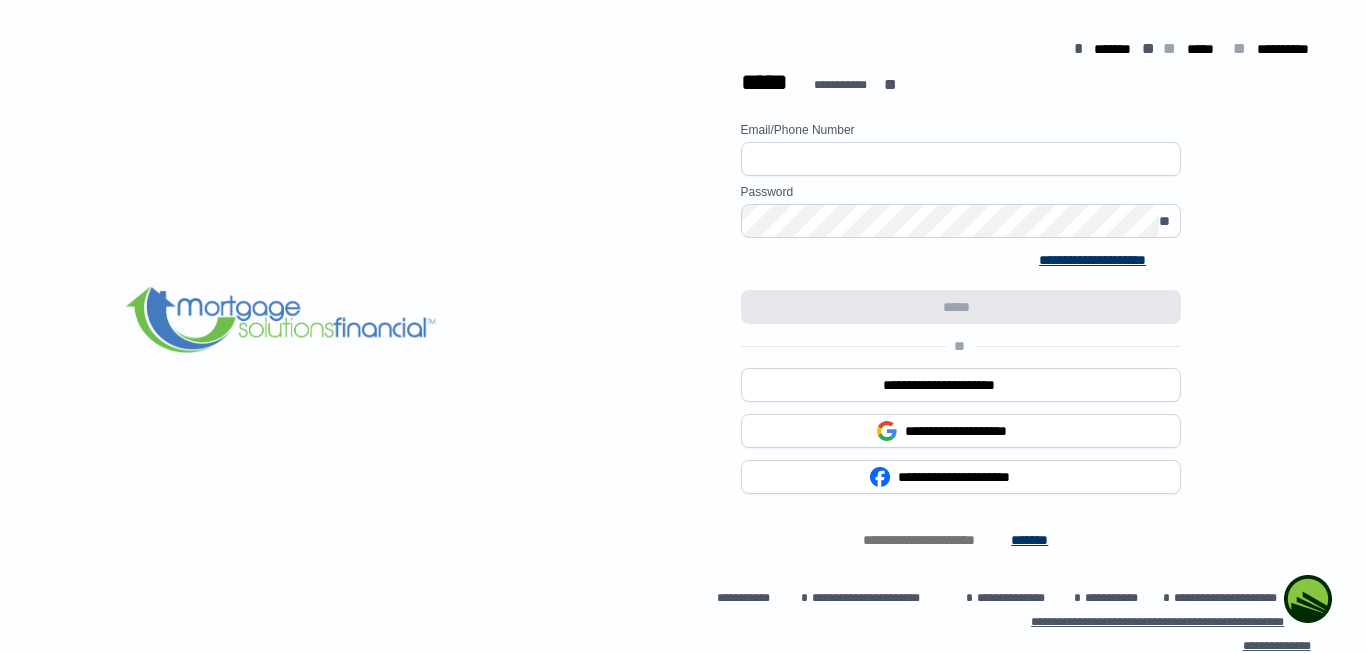 scroll, scrollTop: 0, scrollLeft: 0, axis: both 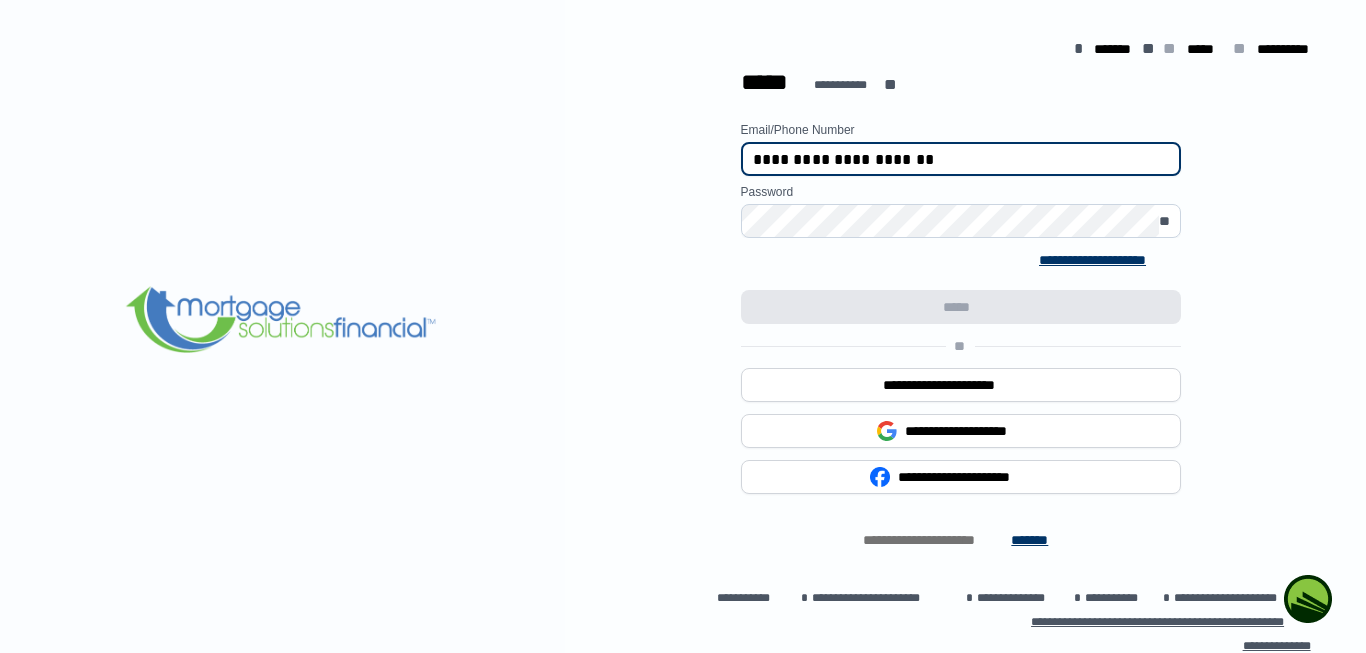 click on "**********" at bounding box center [961, 159] 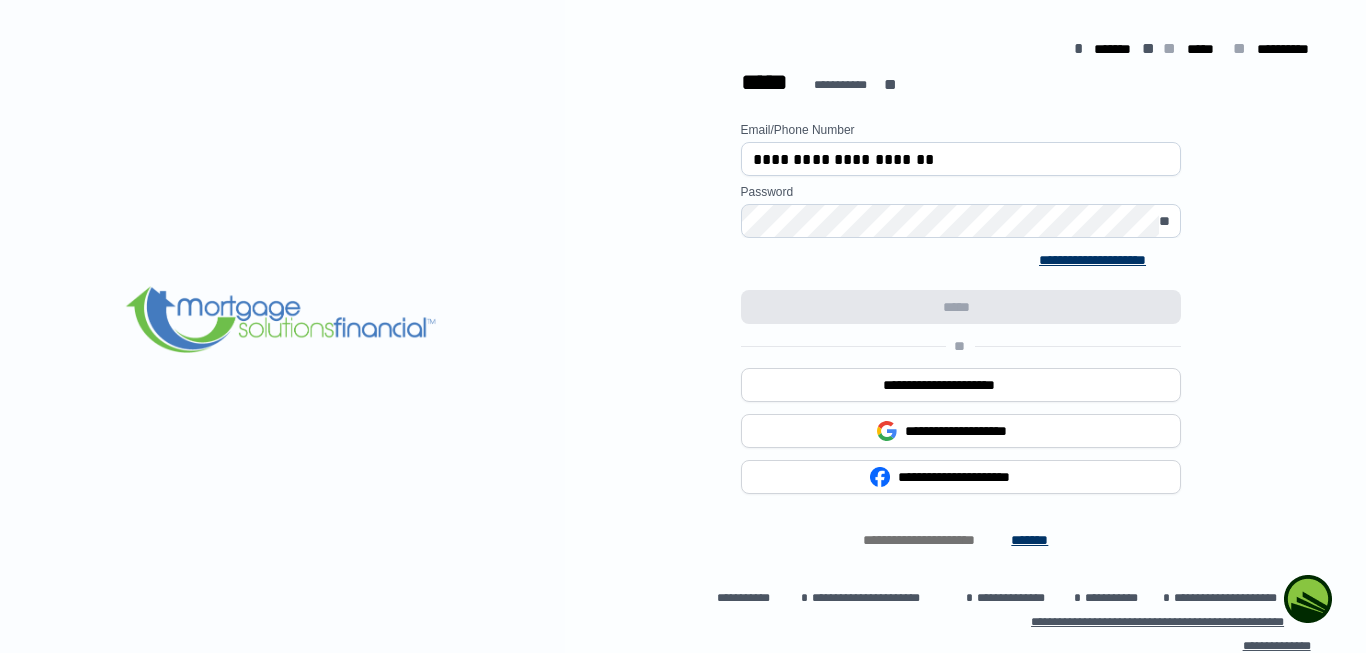 scroll, scrollTop: 117, scrollLeft: 0, axis: vertical 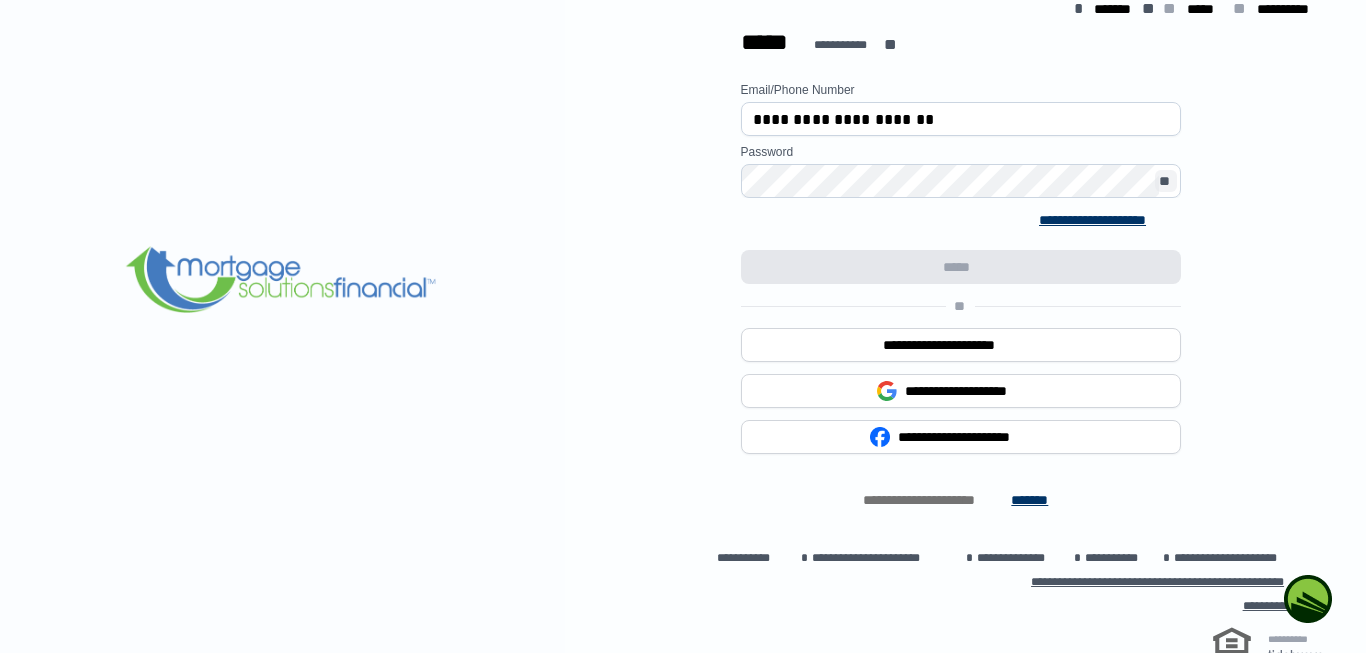 click on "**" at bounding box center (1166, 181) 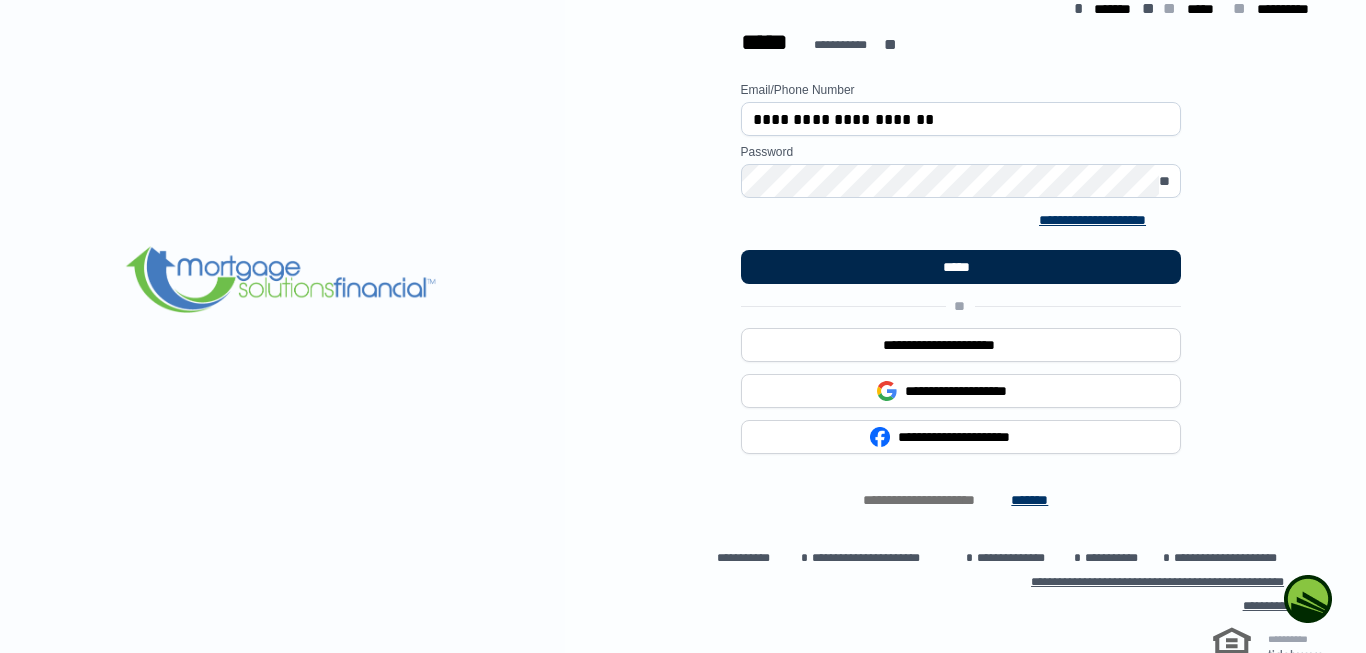 click on "*****" at bounding box center [961, 267] 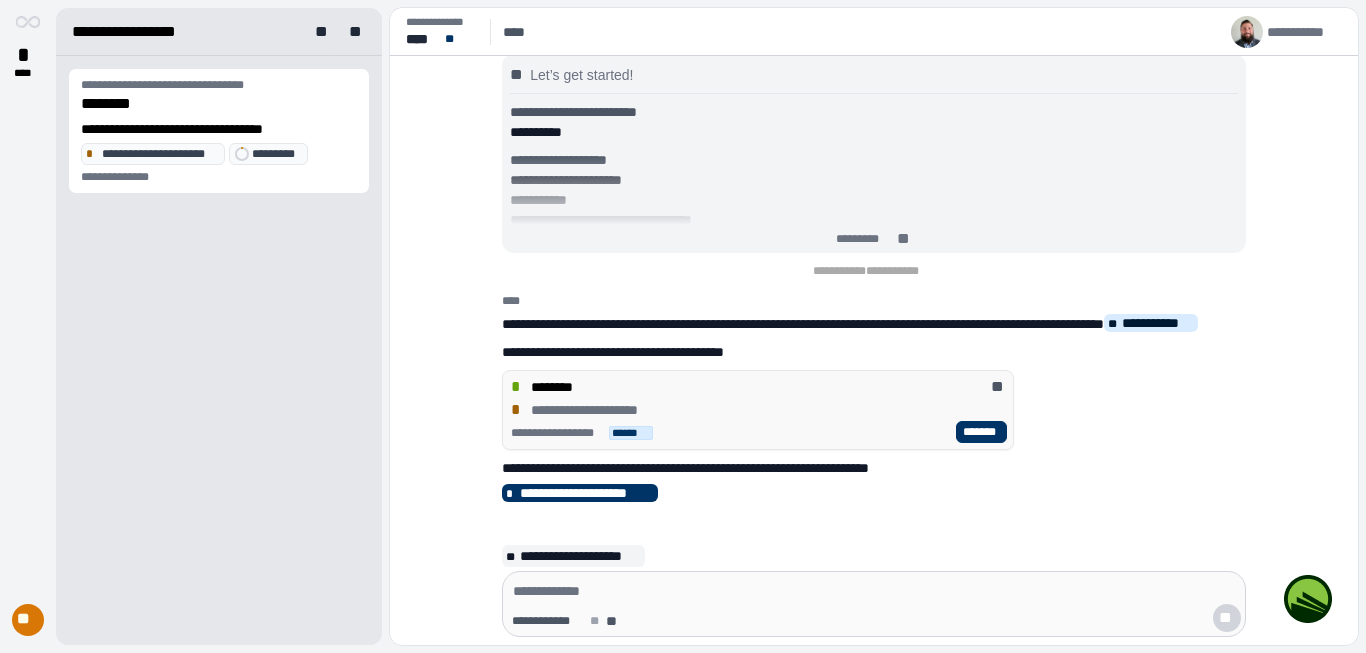 click on "*******" at bounding box center (981, 432) 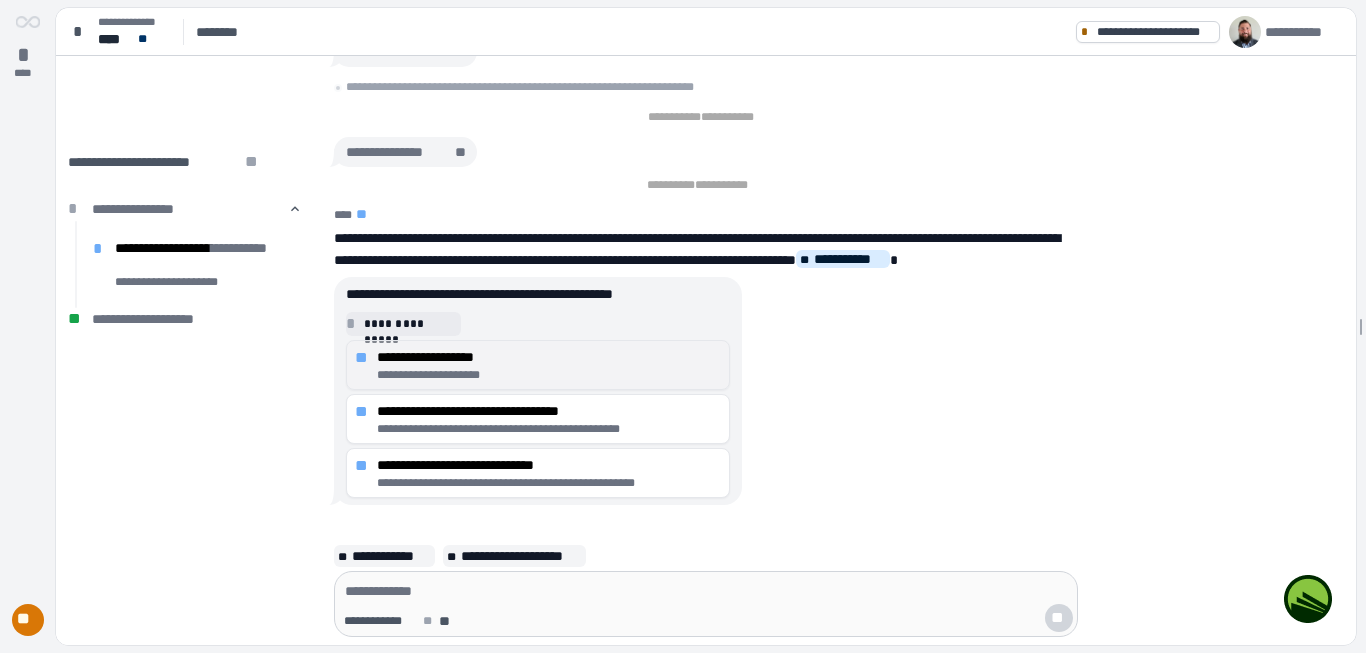 click on "**********" at bounding box center (549, 357) 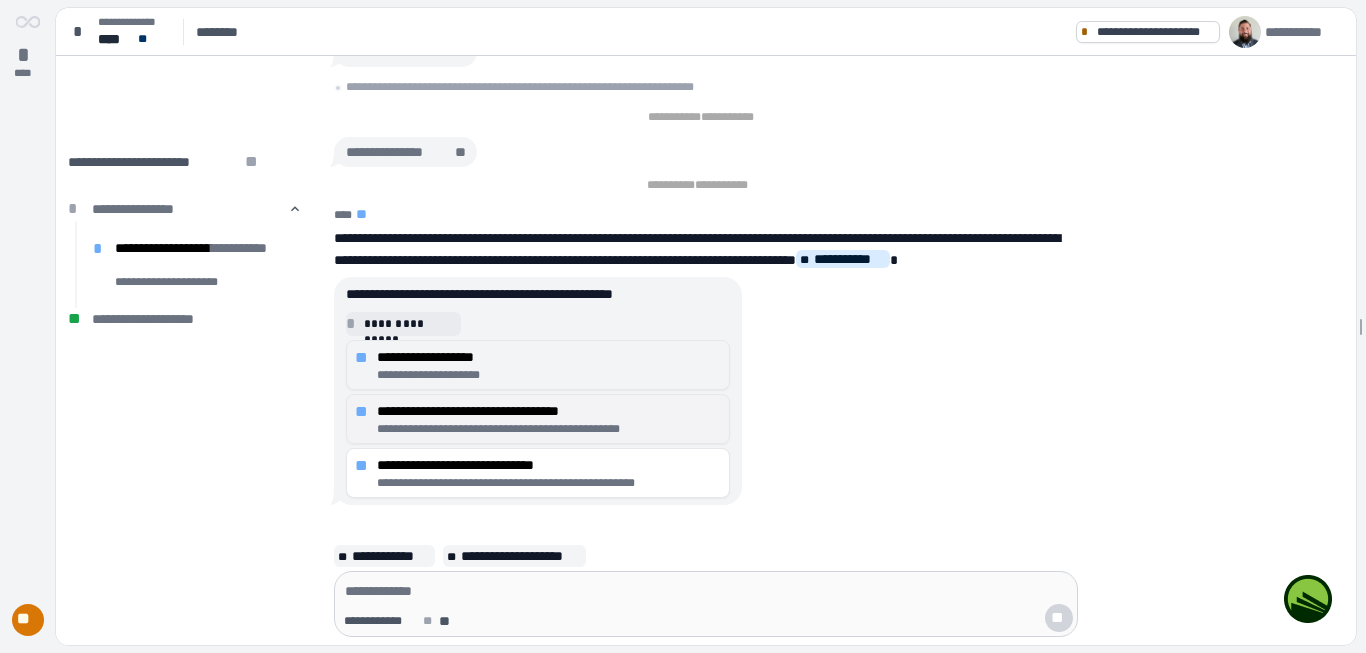 click on "**********" at bounding box center (549, 429) 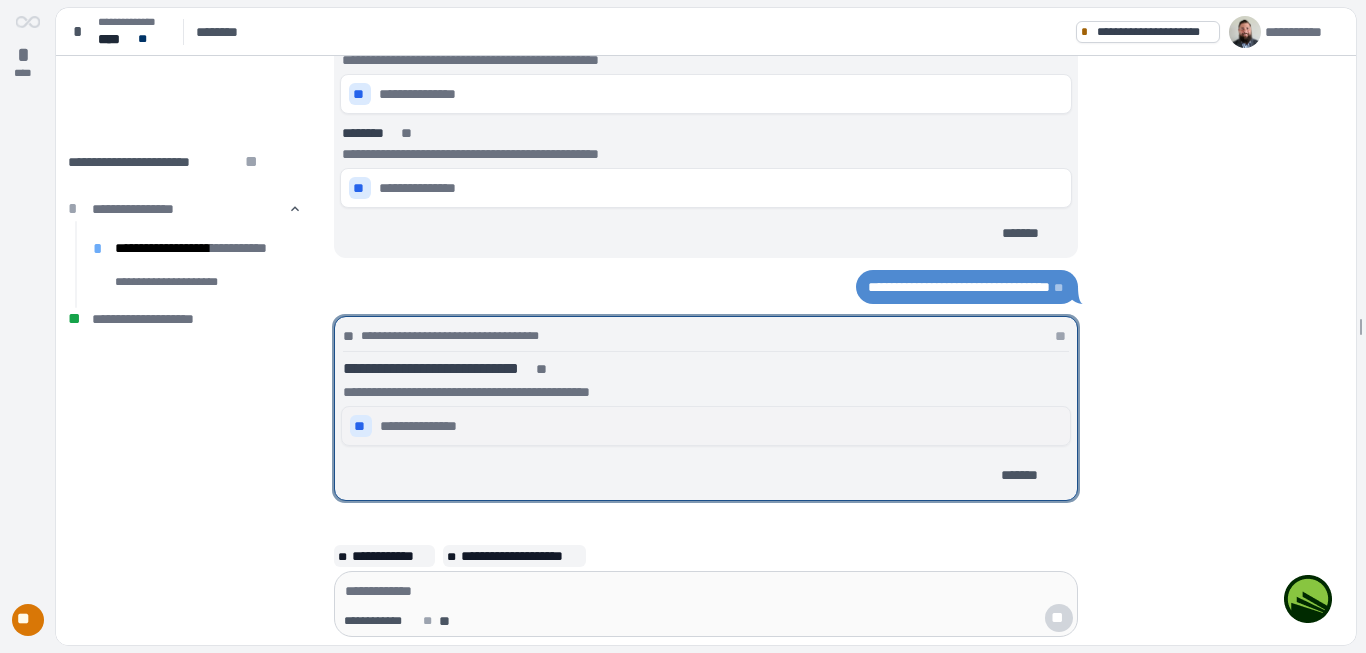 click on "**" at bounding box center [361, 426] 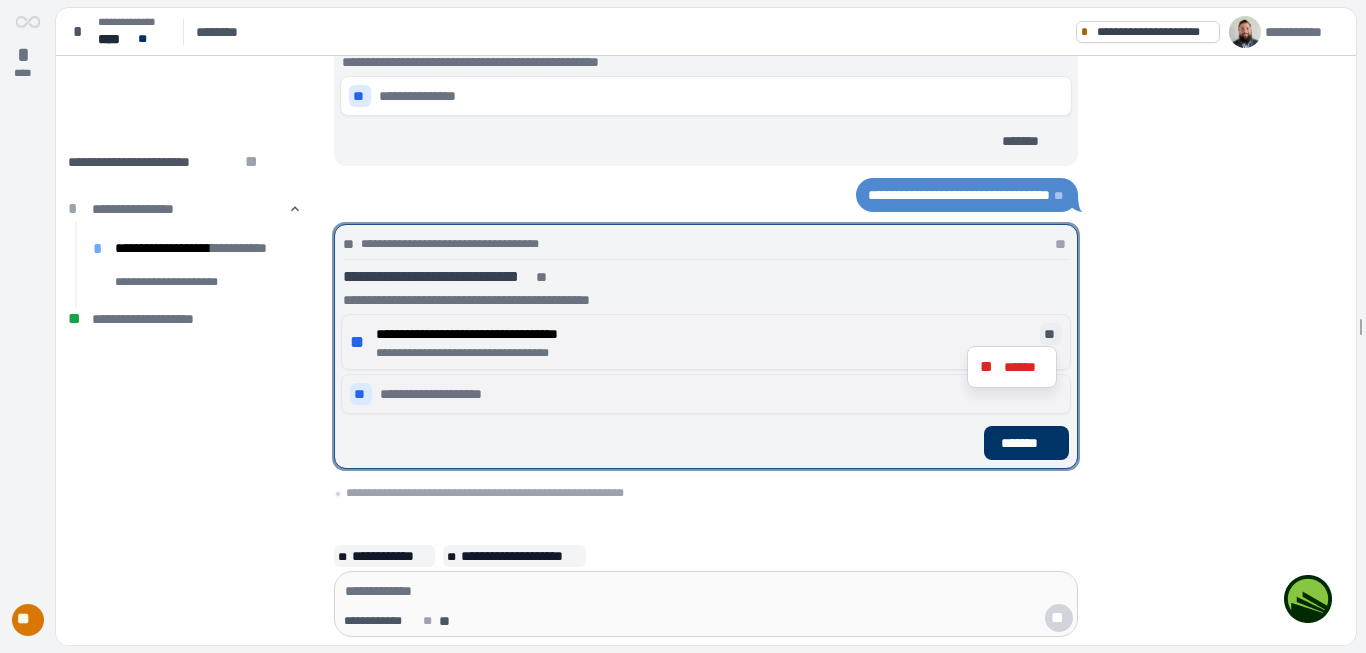 click on "**" at bounding box center [1051, 334] 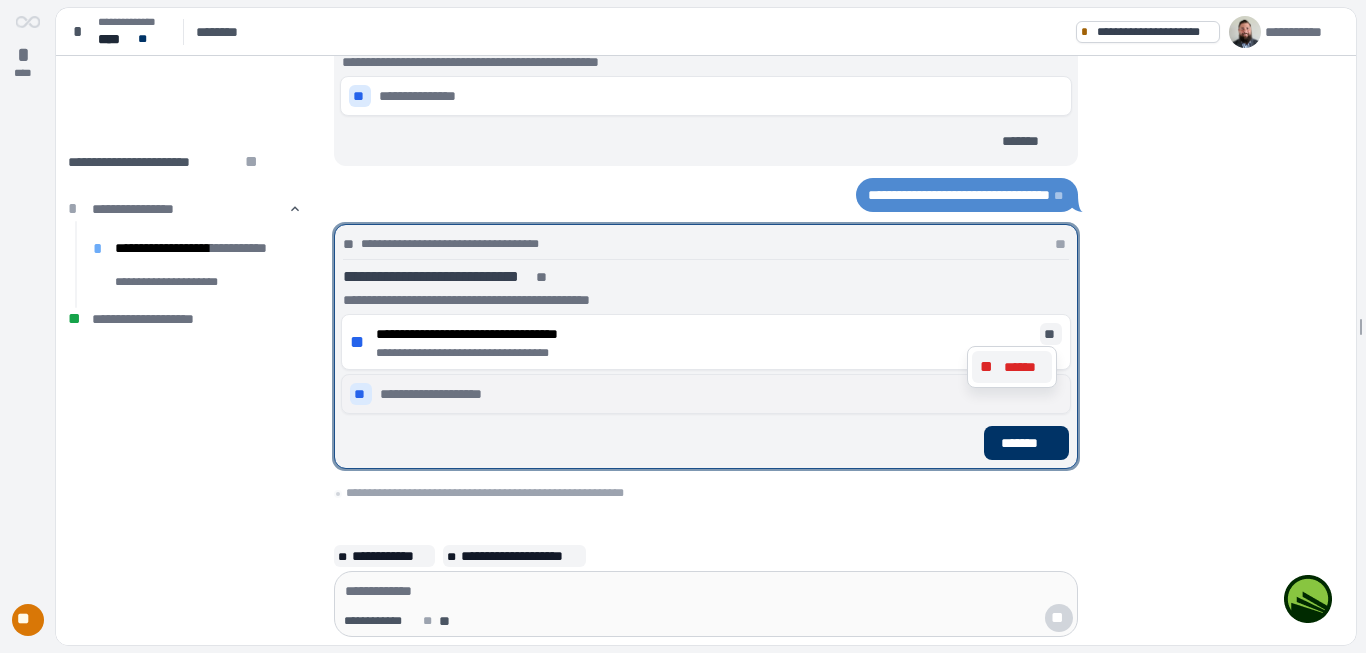 click on "******" at bounding box center [1024, 367] 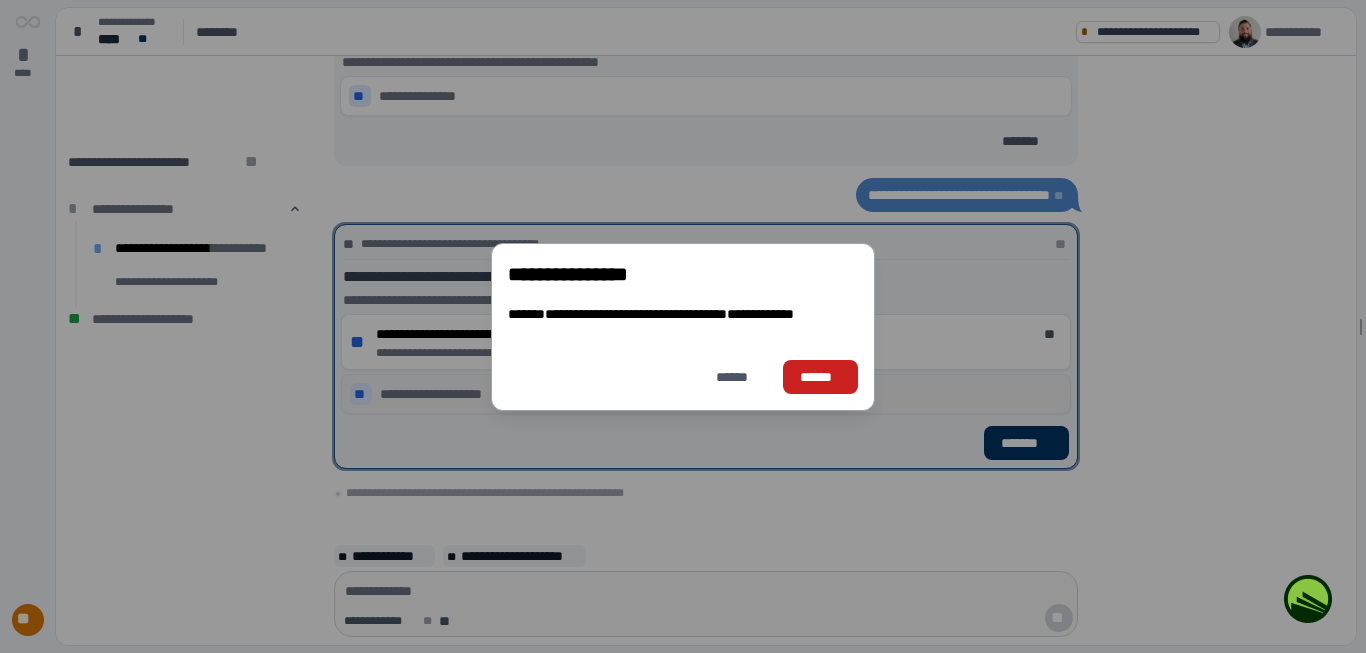 click on "******" at bounding box center (820, 377) 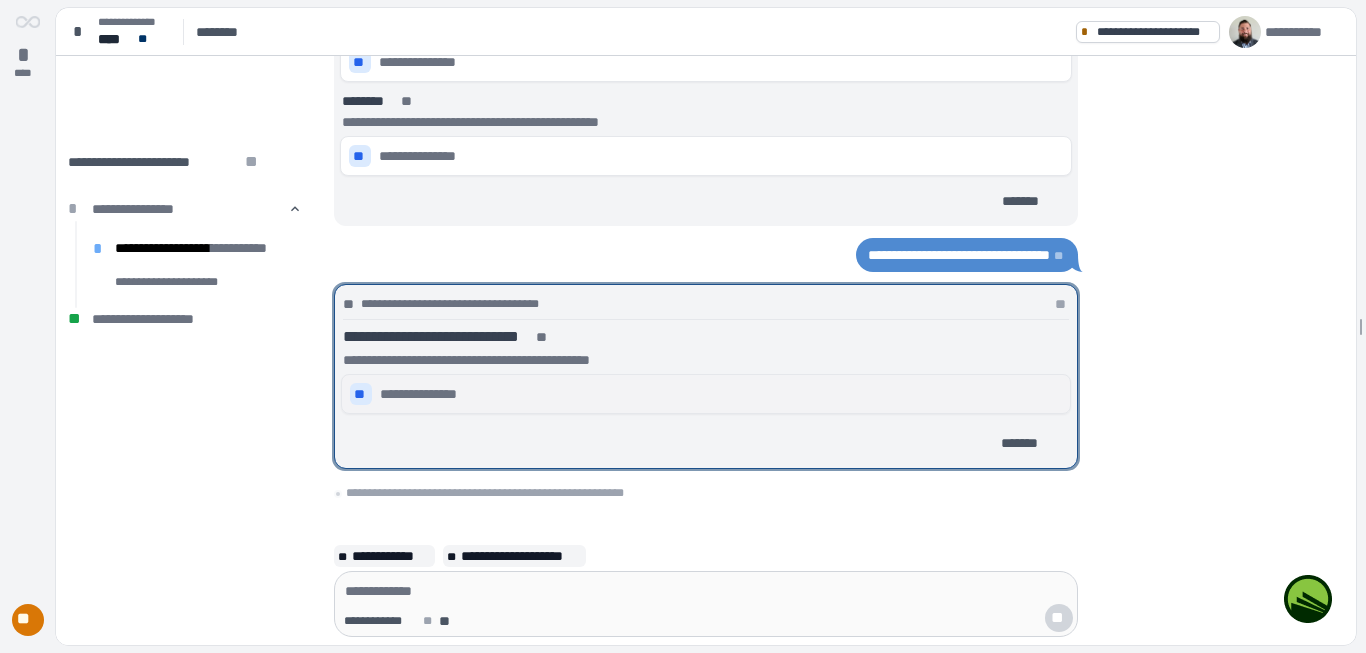 click on "**********" at bounding box center (426, 394) 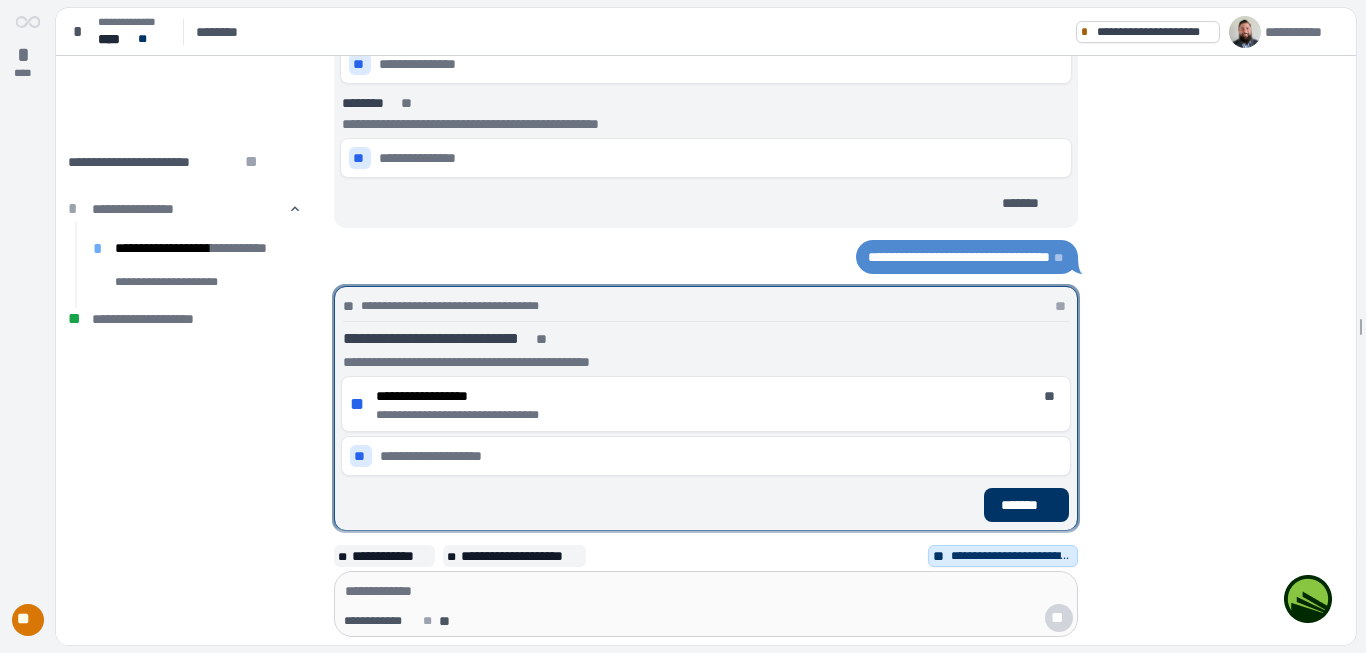 scroll, scrollTop: 0, scrollLeft: 0, axis: both 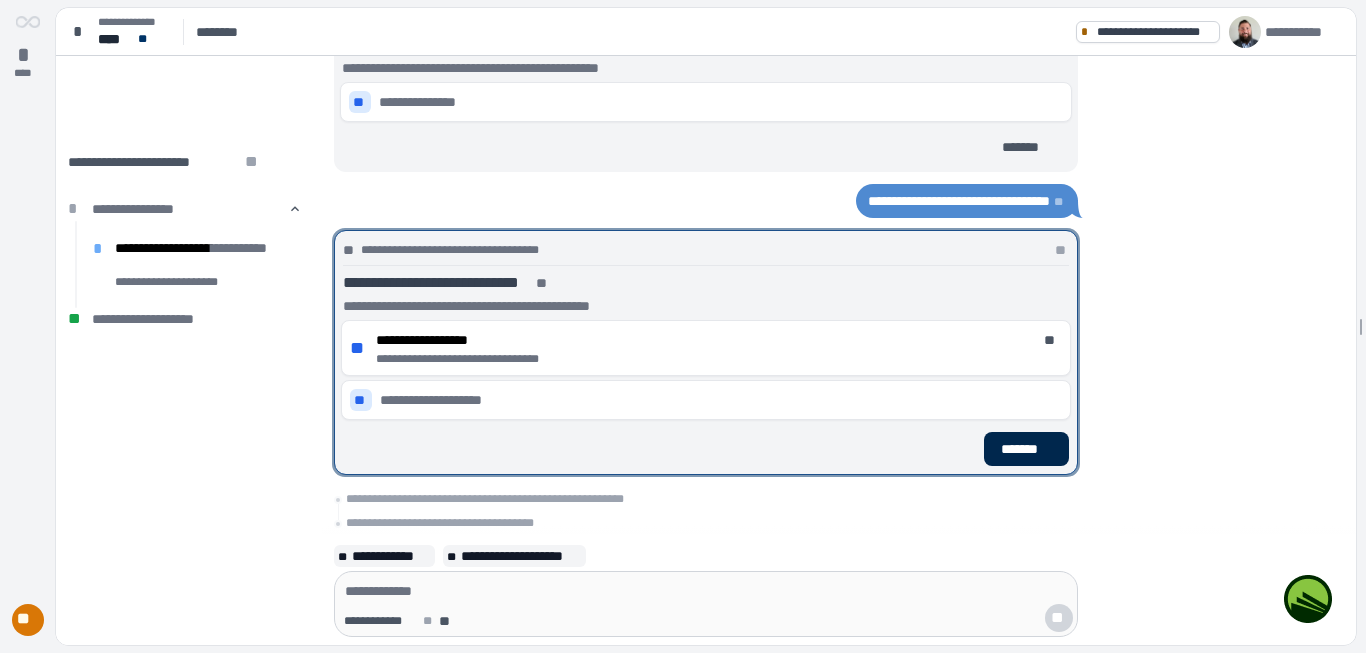 click on "*******" at bounding box center [1026, 449] 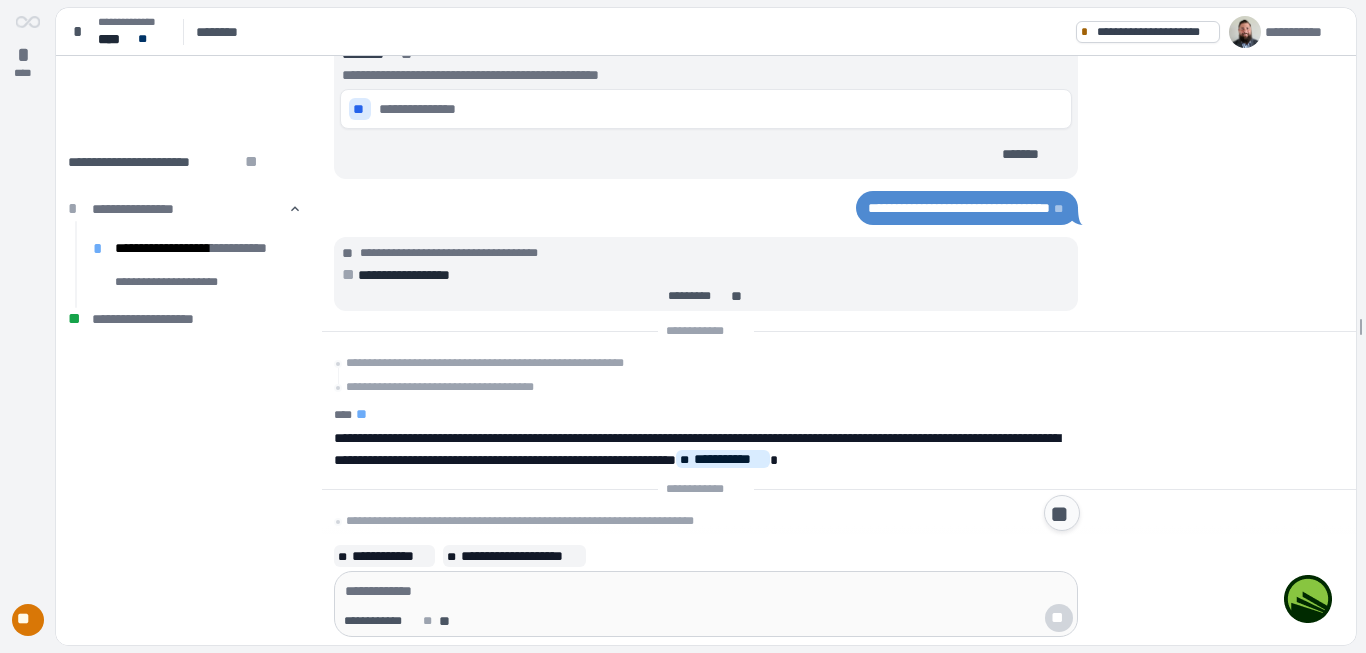 scroll, scrollTop: 475, scrollLeft: 0, axis: vertical 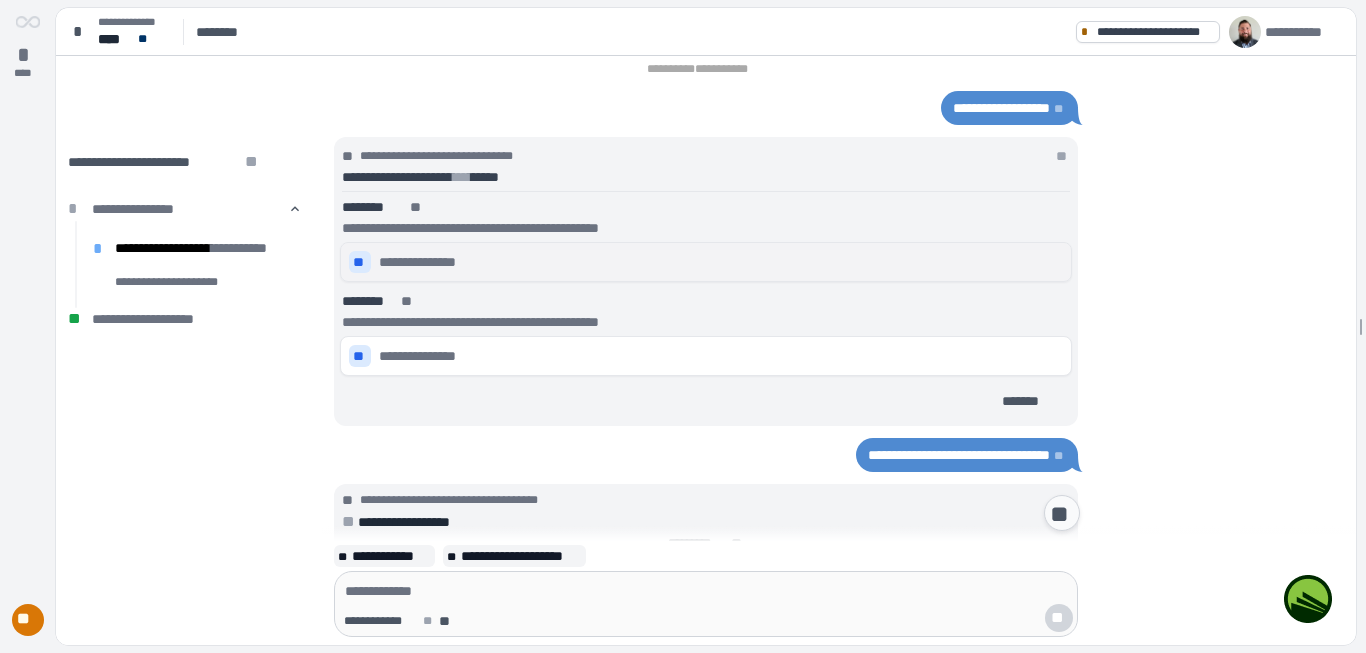 click on "**********" at bounding box center (425, 262) 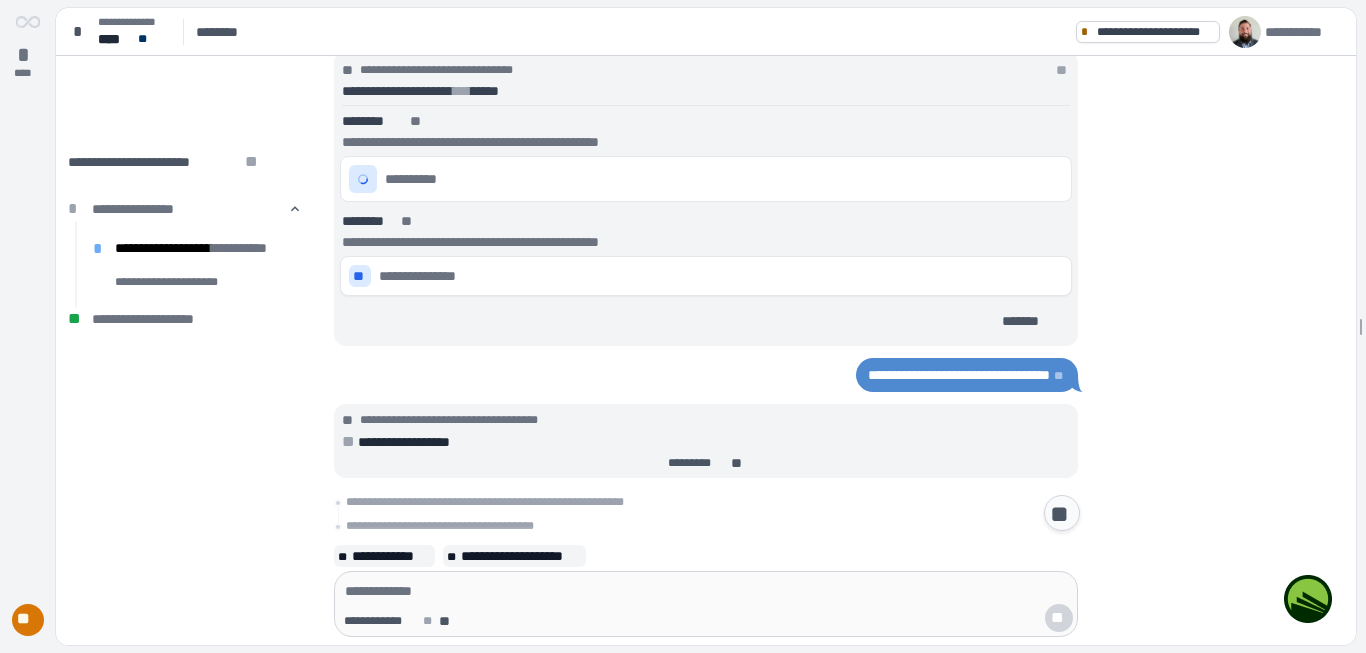 scroll, scrollTop: 508, scrollLeft: 0, axis: vertical 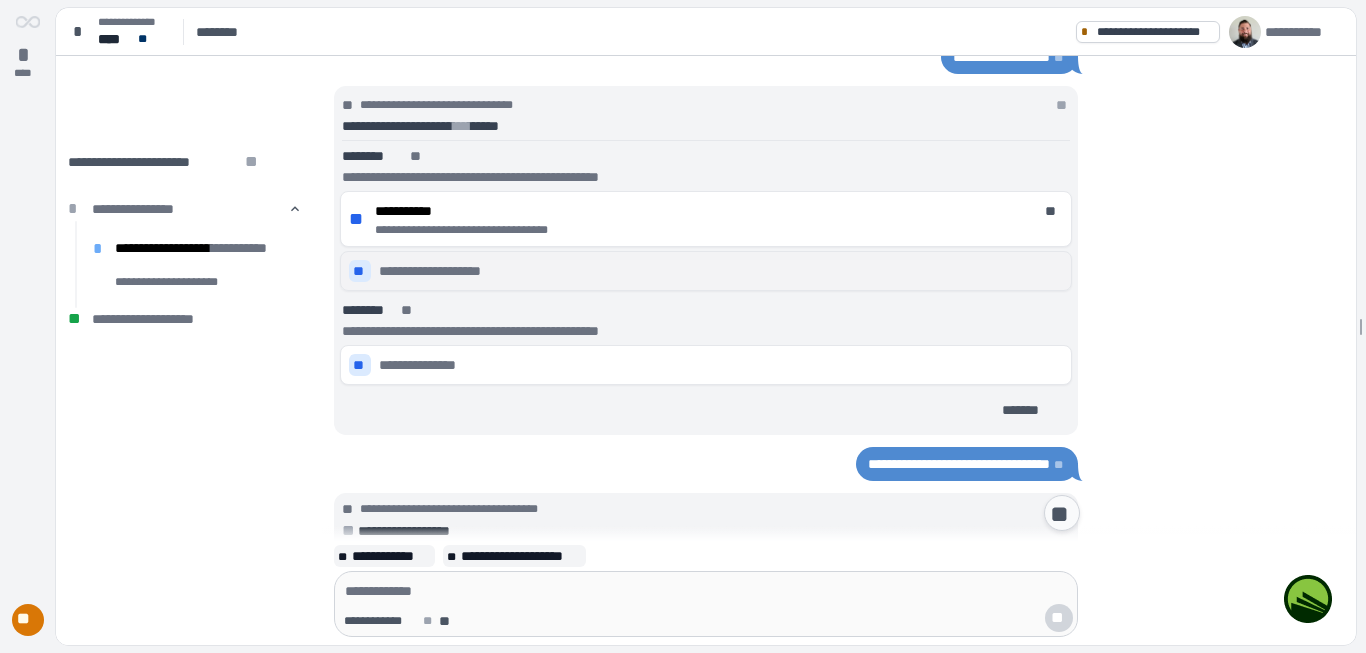 click on "**" at bounding box center (360, 271) 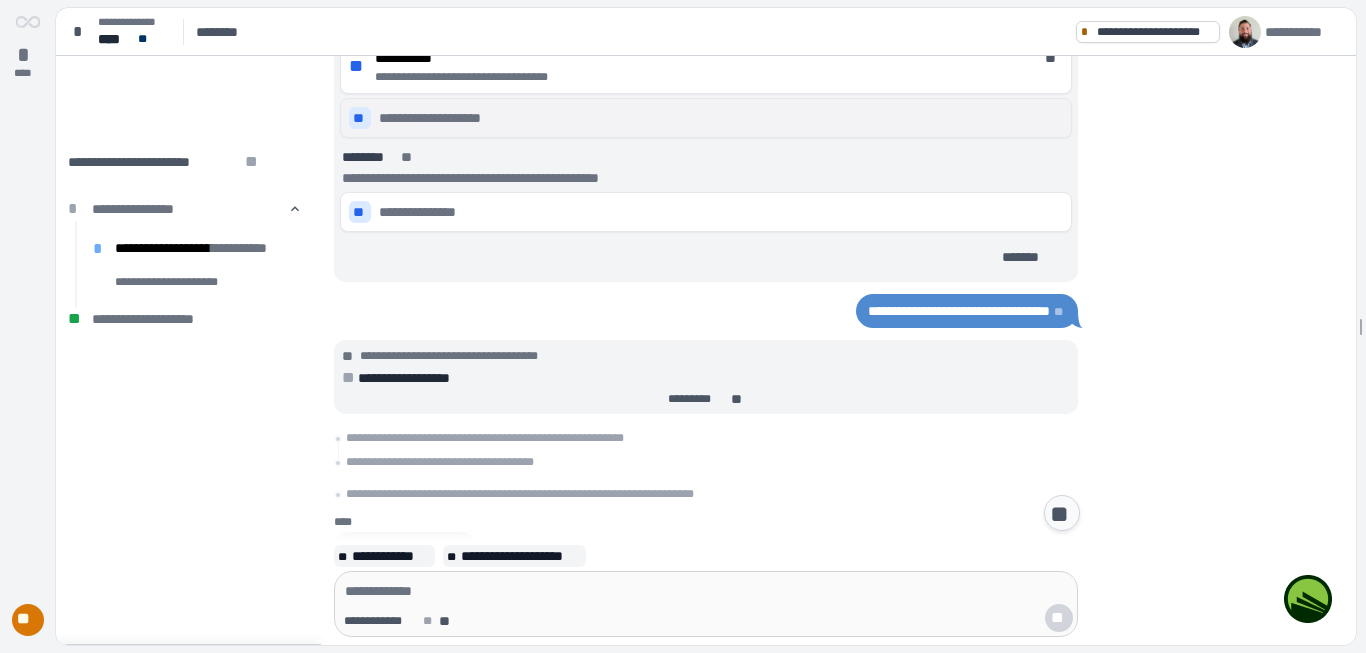 scroll, scrollTop: 623, scrollLeft: 0, axis: vertical 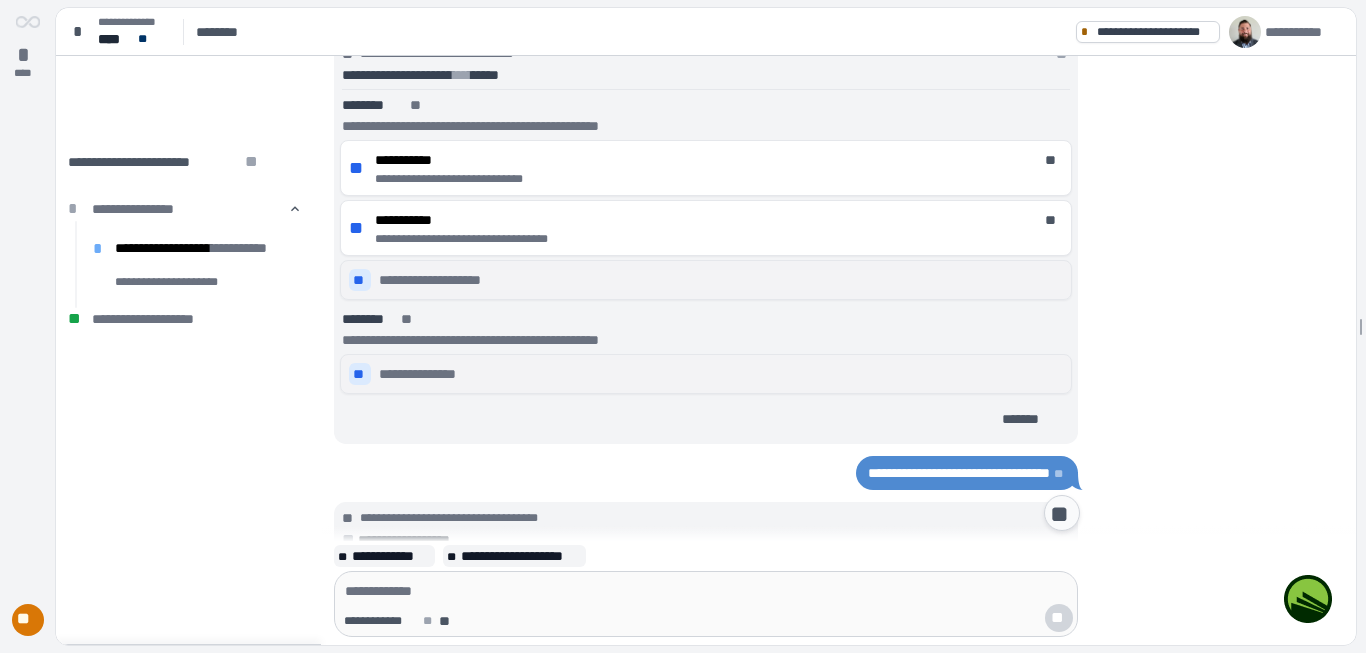 click on "**********" at bounding box center (425, 374) 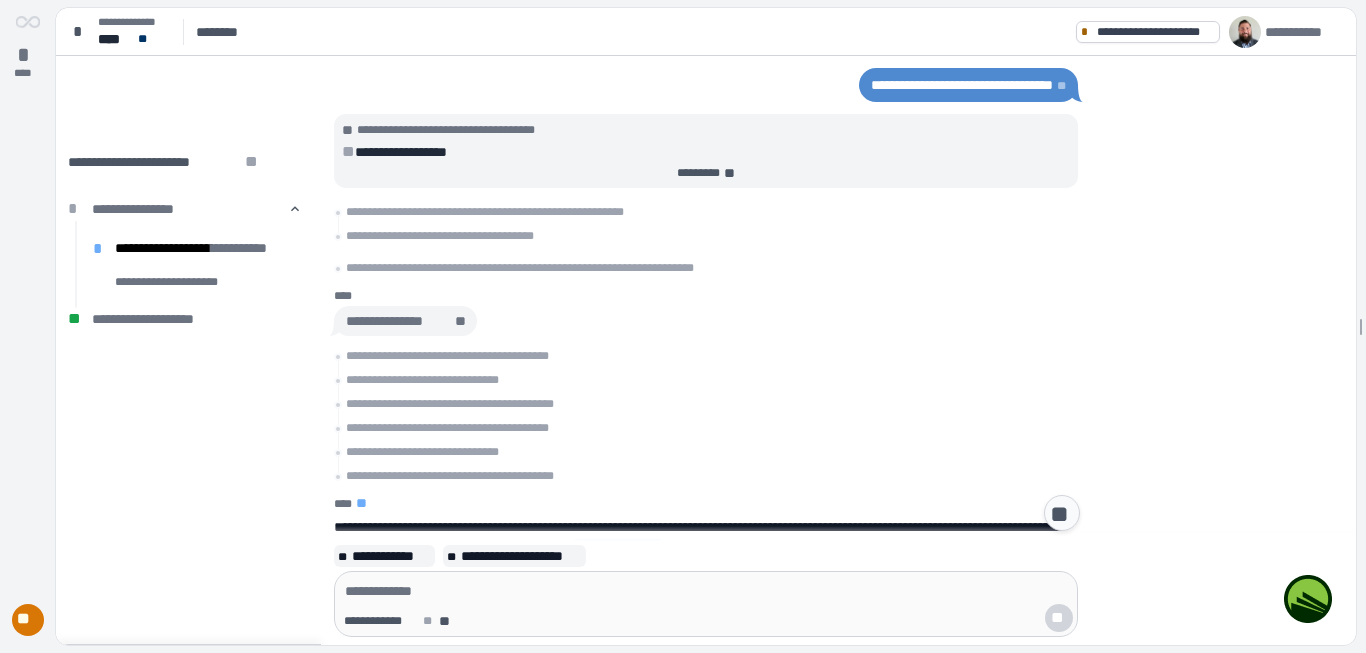 scroll, scrollTop: 623, scrollLeft: 0, axis: vertical 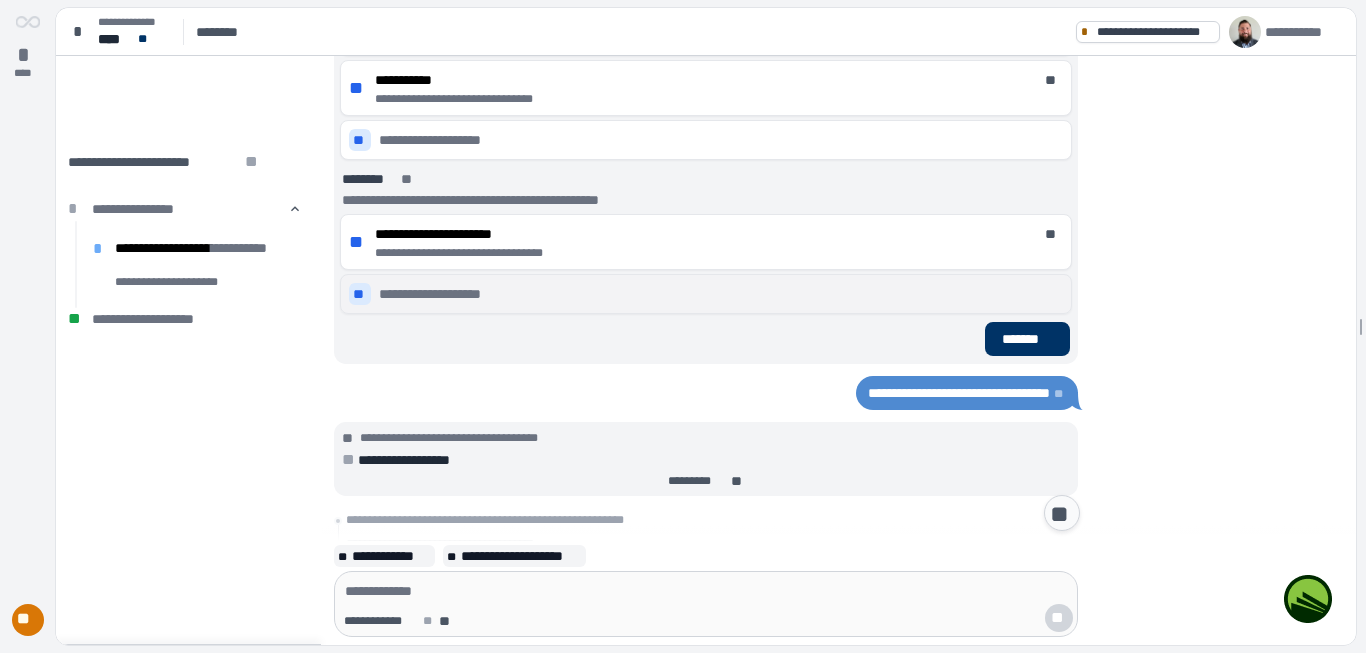 click on "**" at bounding box center [360, 294] 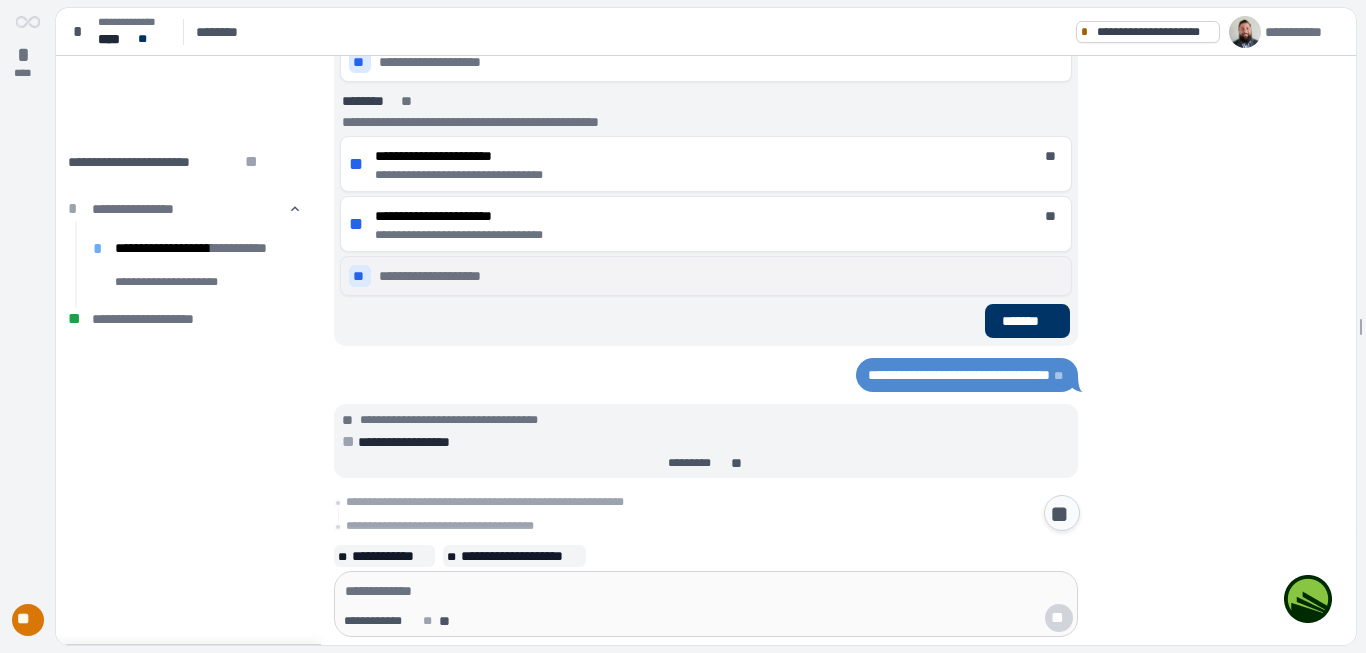 scroll, scrollTop: 704, scrollLeft: 0, axis: vertical 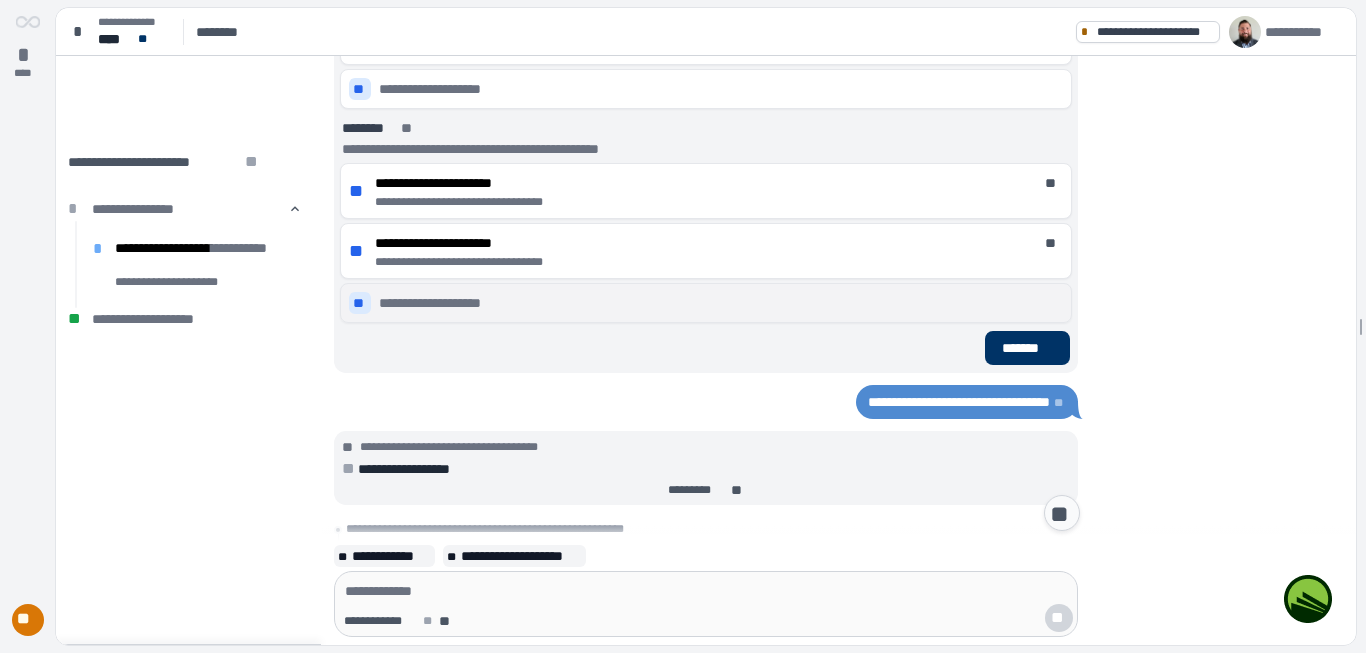 click on "**" at bounding box center (360, 303) 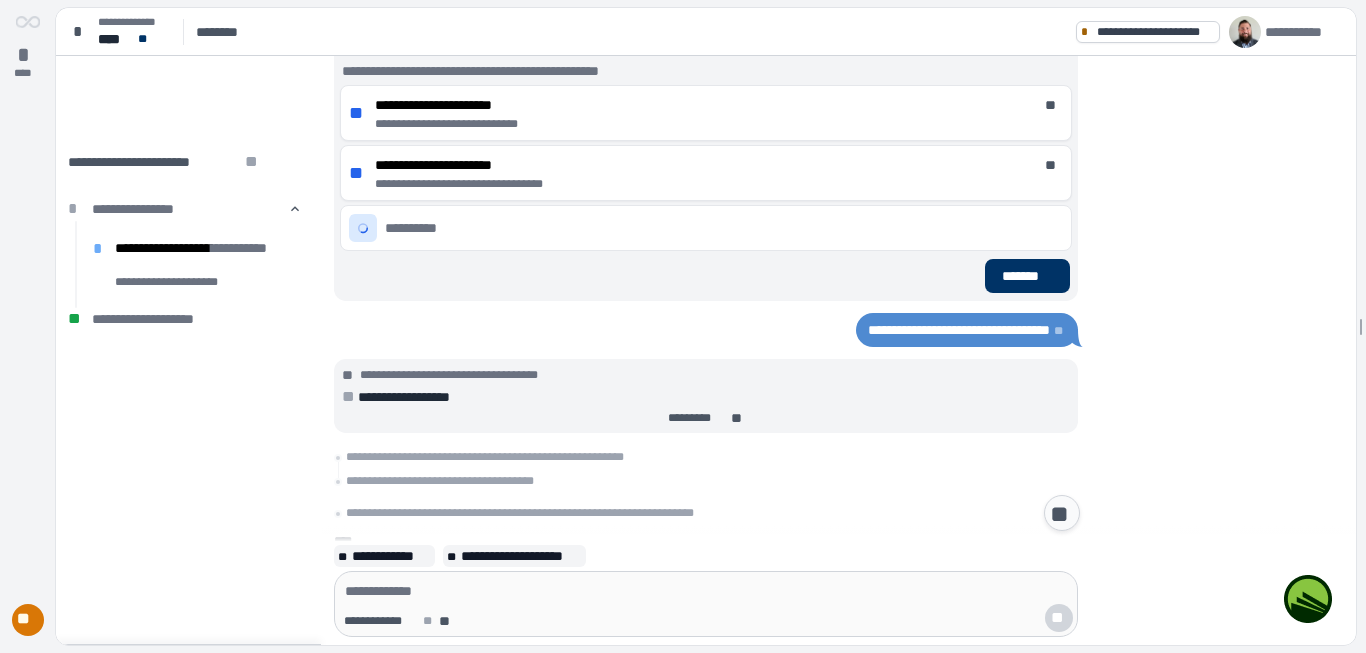 scroll, scrollTop: 785, scrollLeft: 0, axis: vertical 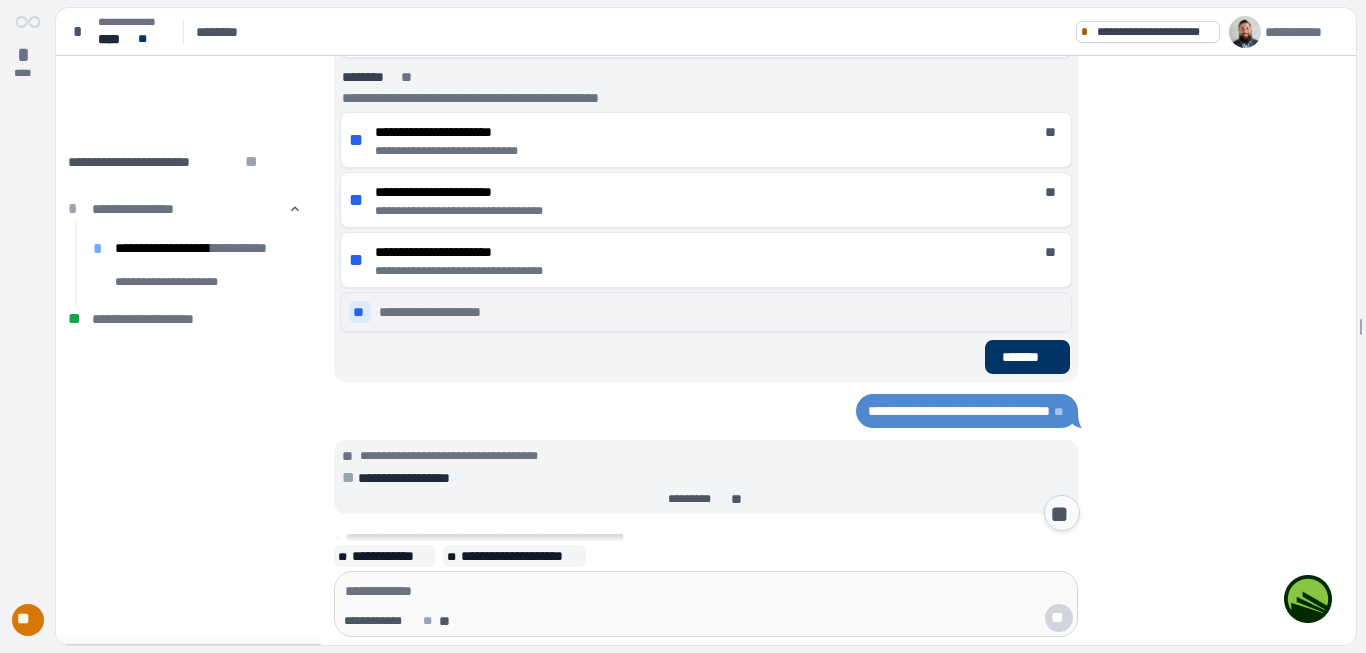 click on "**" at bounding box center (360, 312) 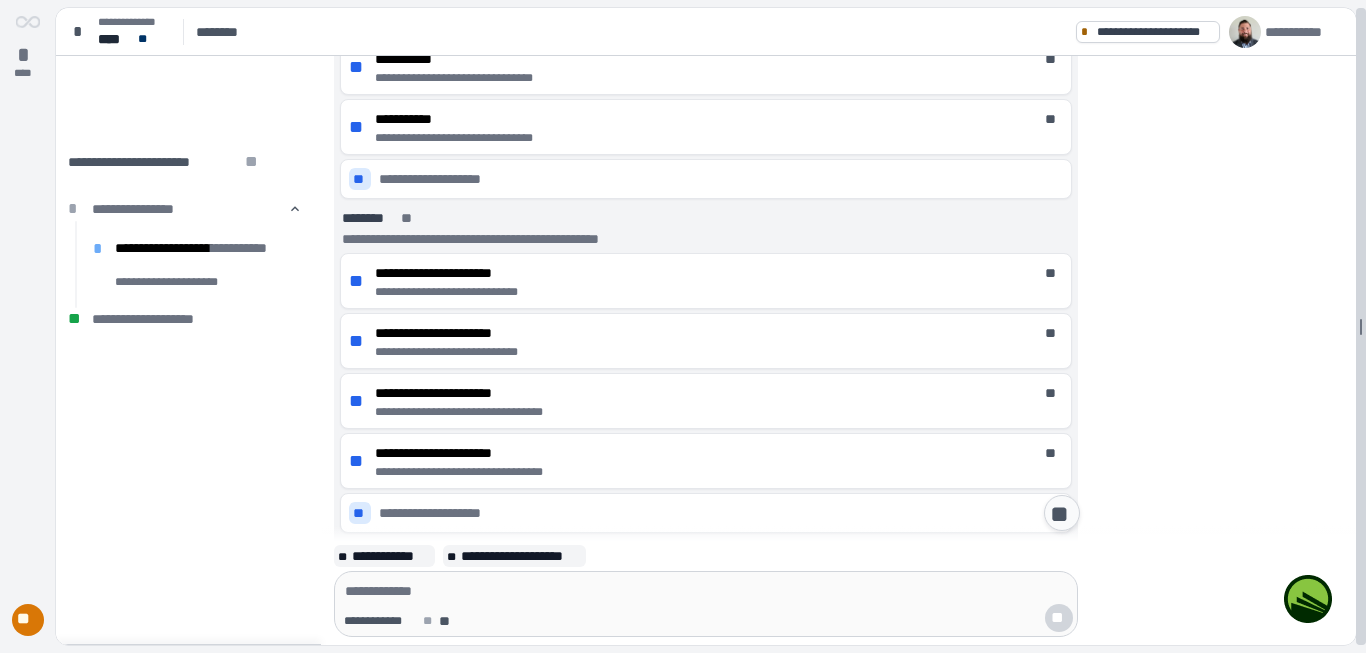 scroll, scrollTop: 958, scrollLeft: 0, axis: vertical 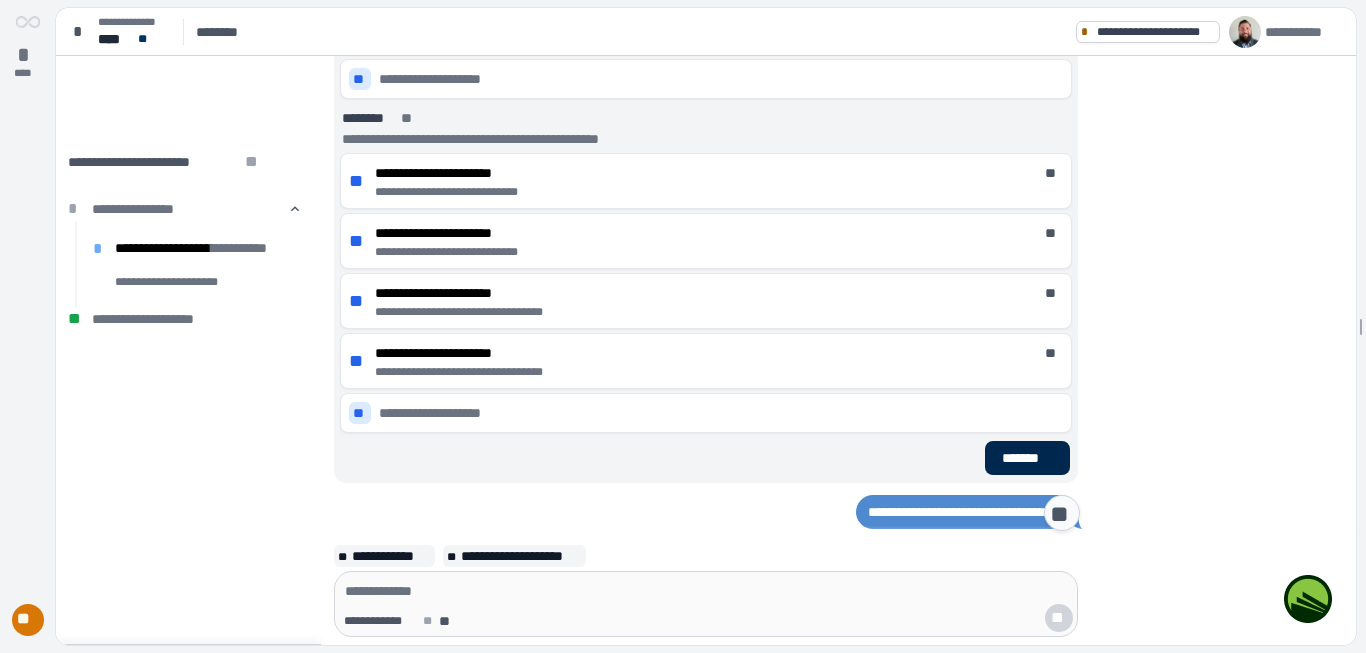 click on "*******" at bounding box center (1027, 458) 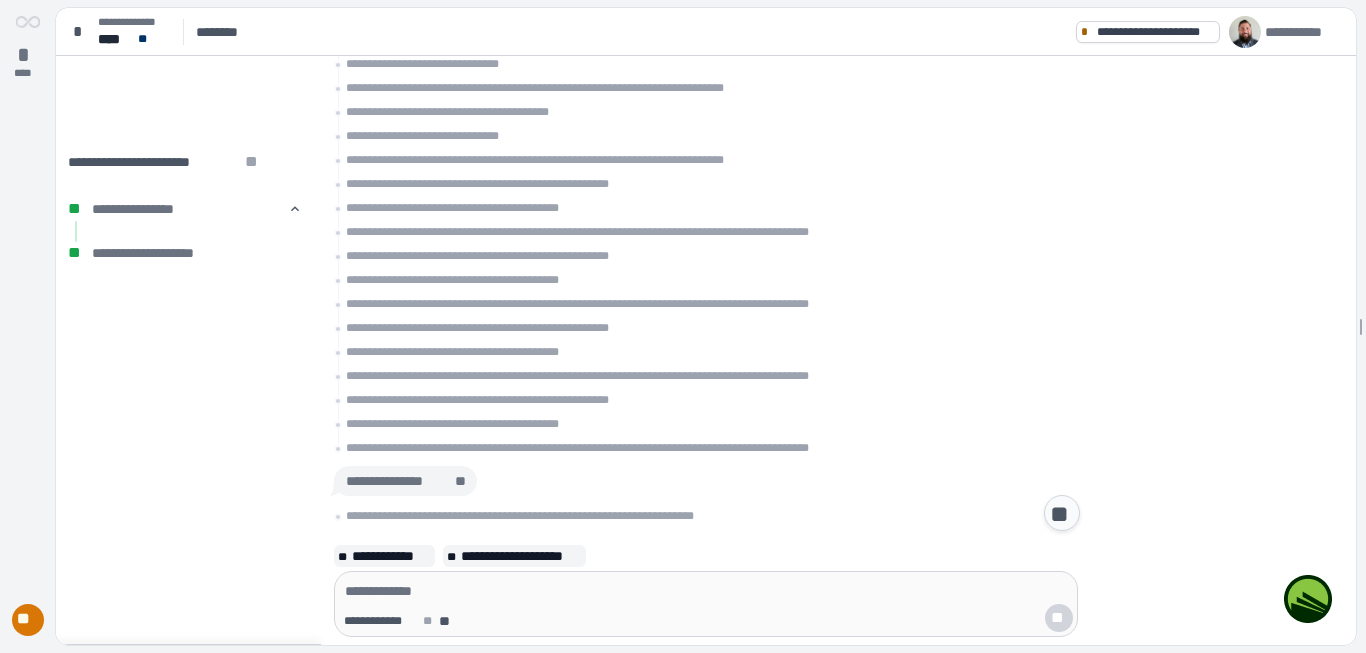 scroll, scrollTop: 1385, scrollLeft: 0, axis: vertical 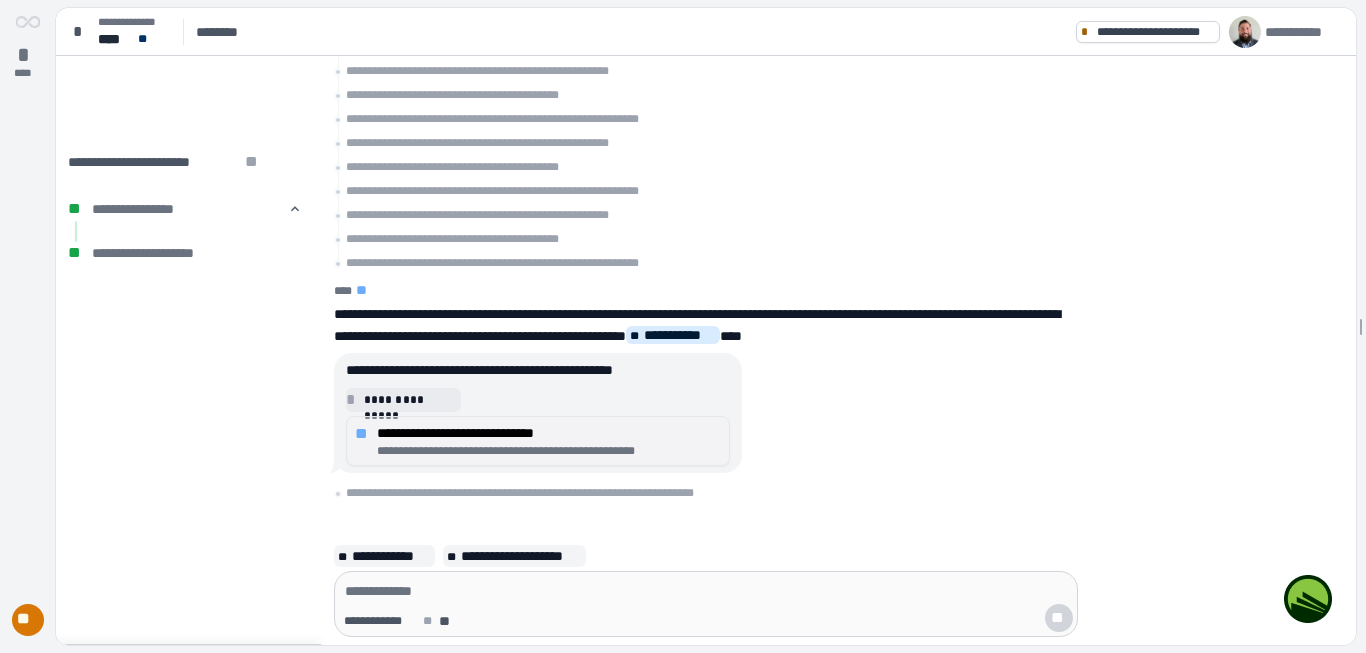 click on "**********" at bounding box center (549, 433) 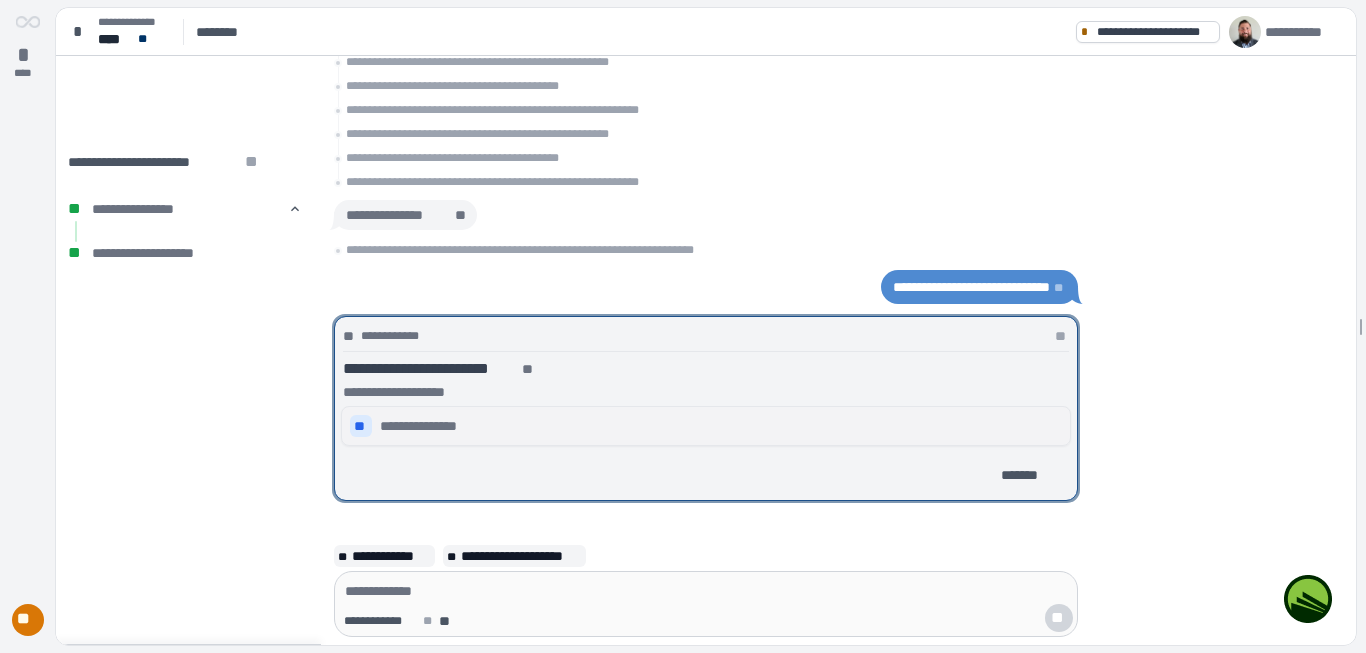 click on "**" at bounding box center (361, 426) 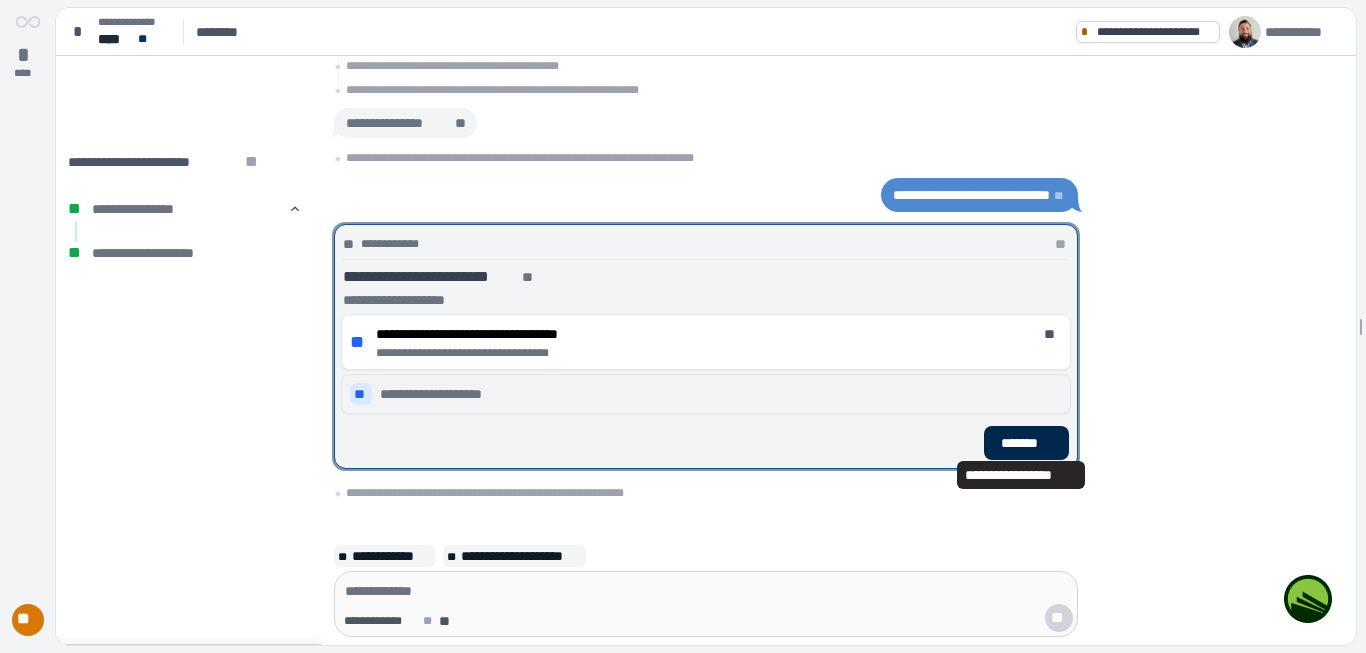 click on "*******" at bounding box center [1026, 443] 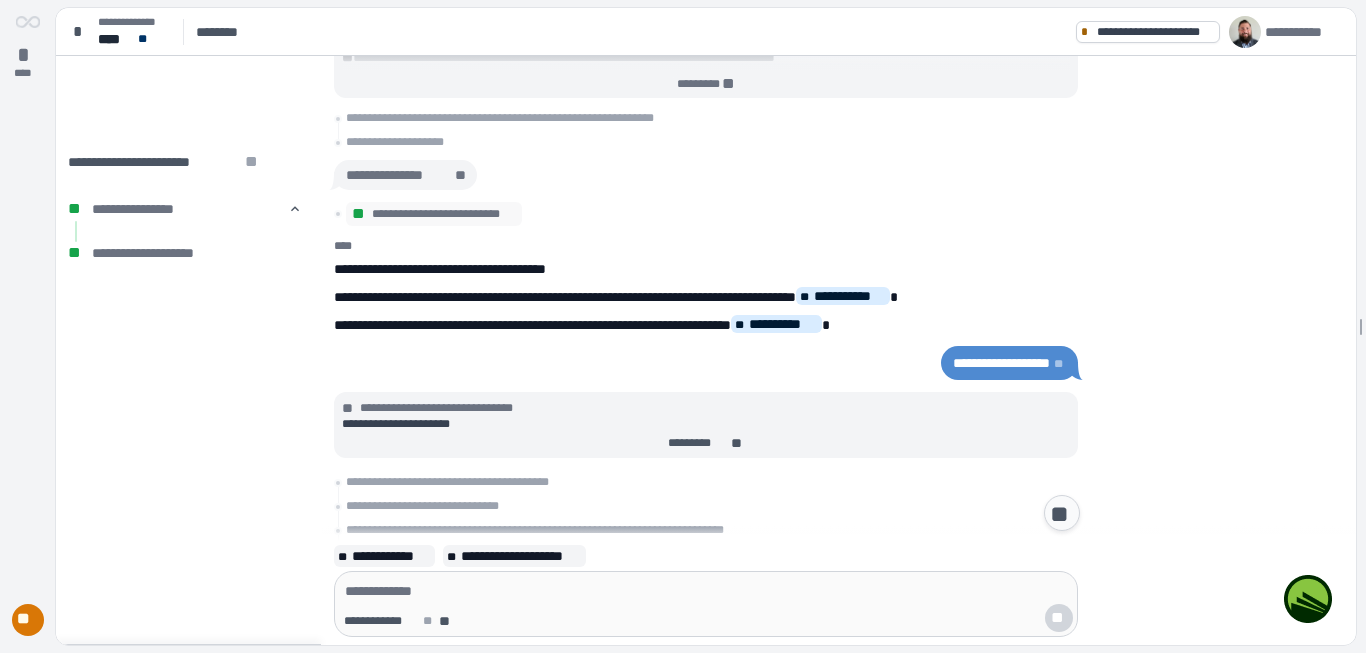 scroll, scrollTop: 2383, scrollLeft: 0, axis: vertical 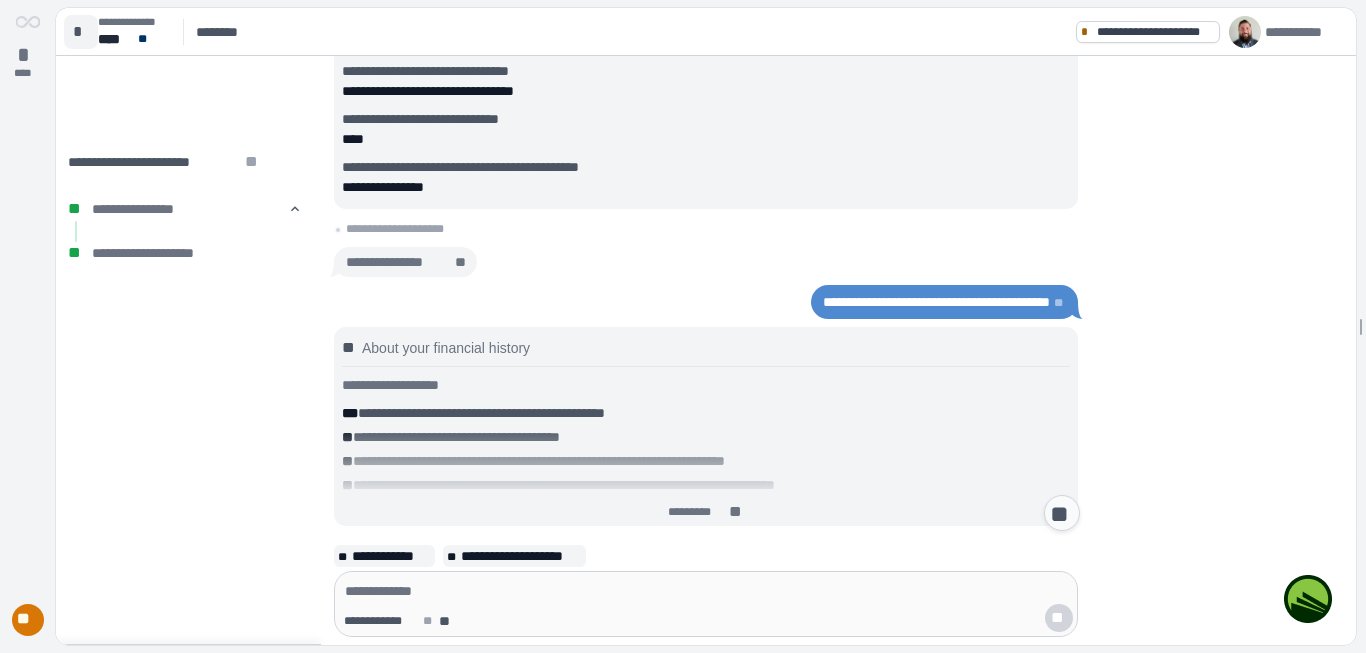 click on "*" at bounding box center (81, 32) 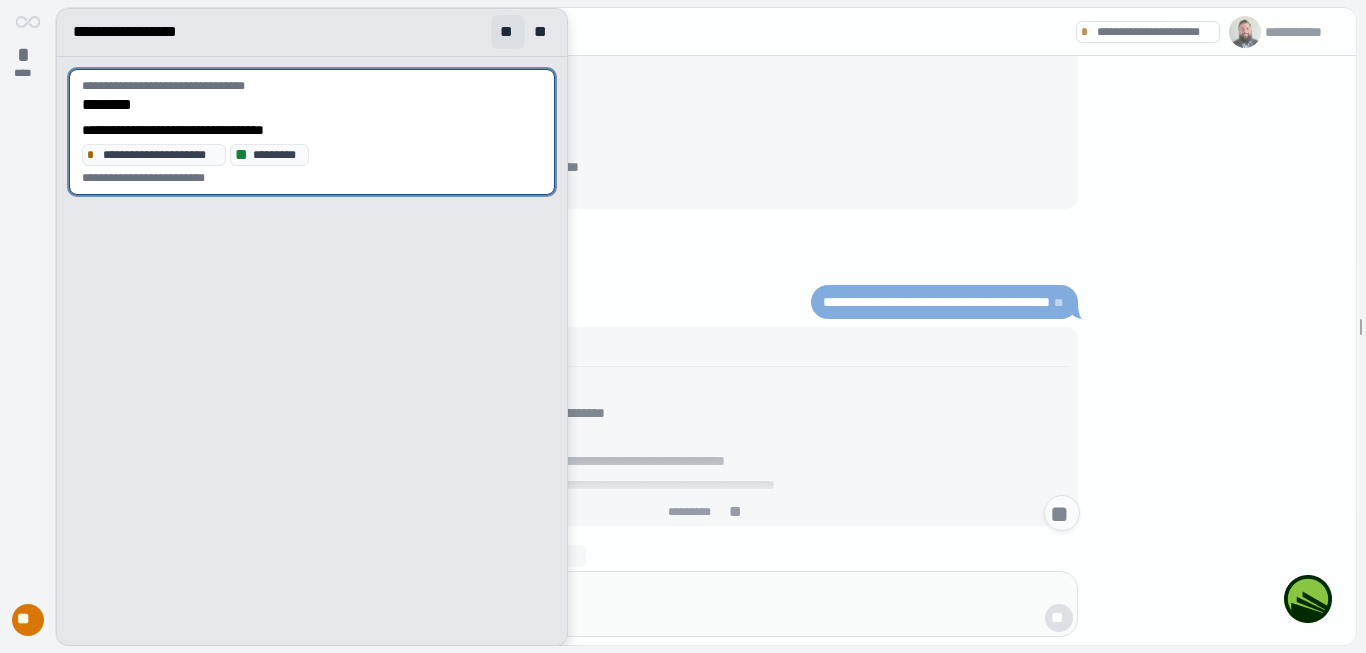 click on "**" at bounding box center (508, 32) 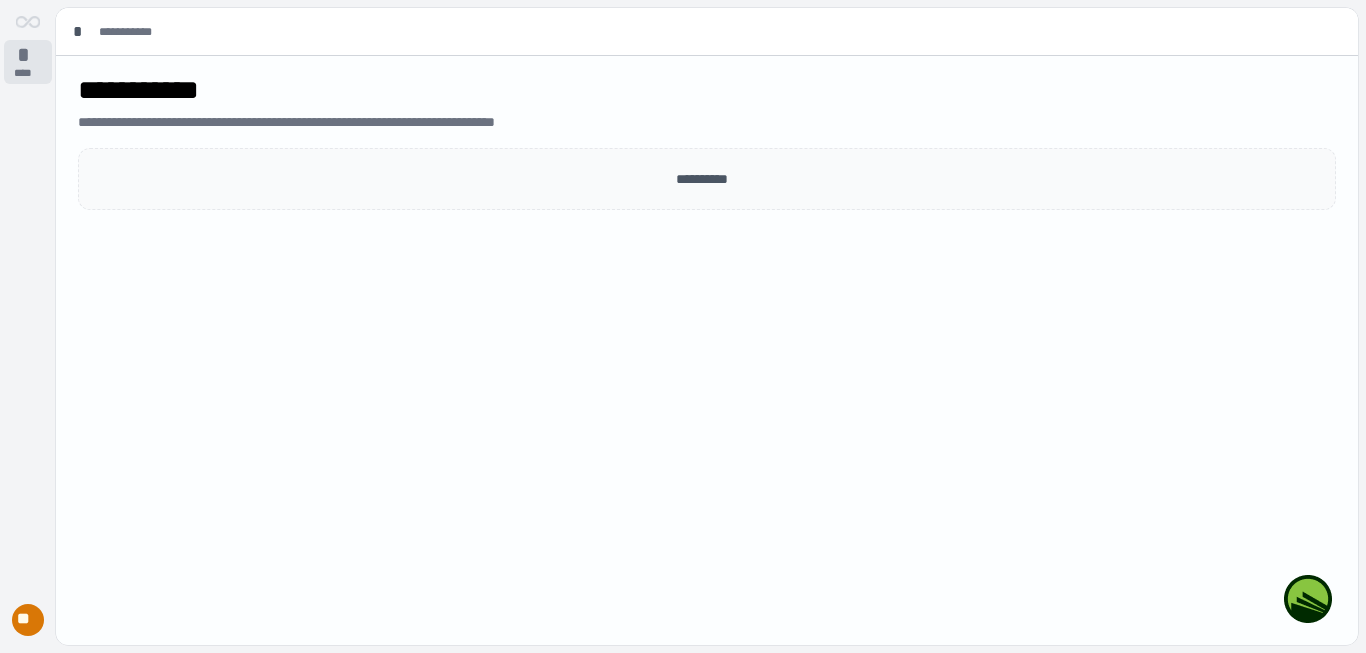 click on "*" at bounding box center [28, 55] 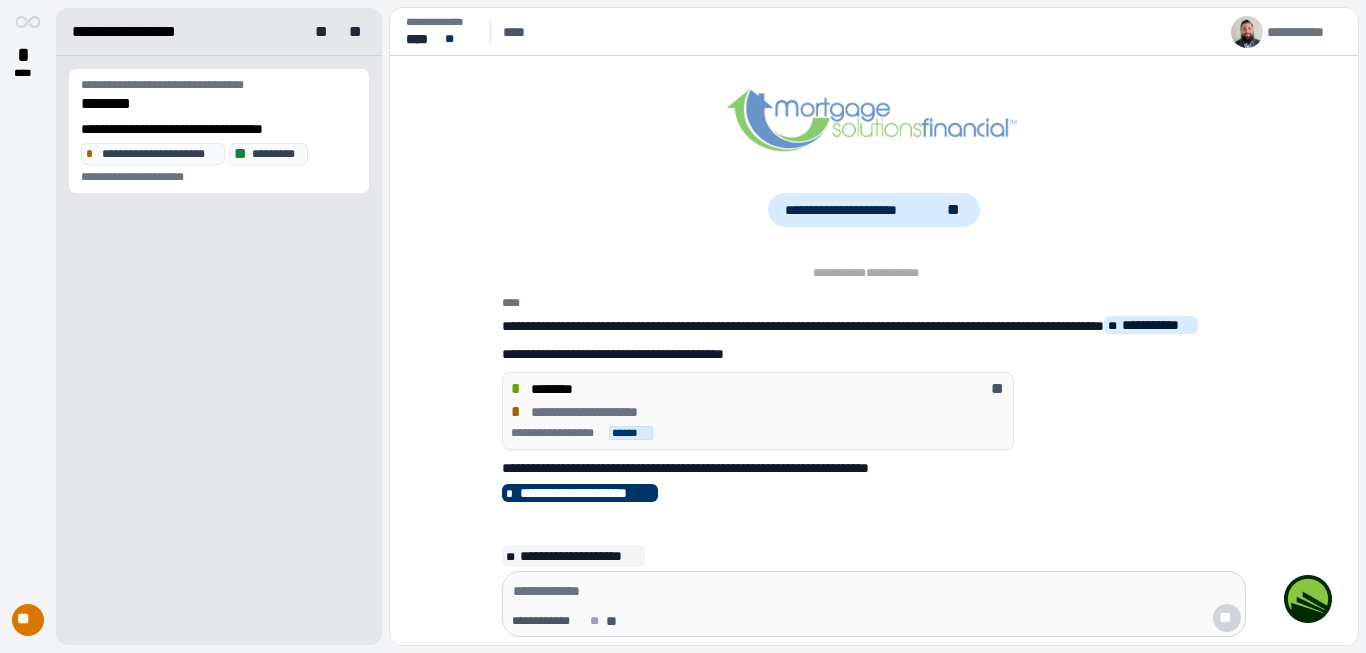 click on "**" at bounding box center (999, 389) 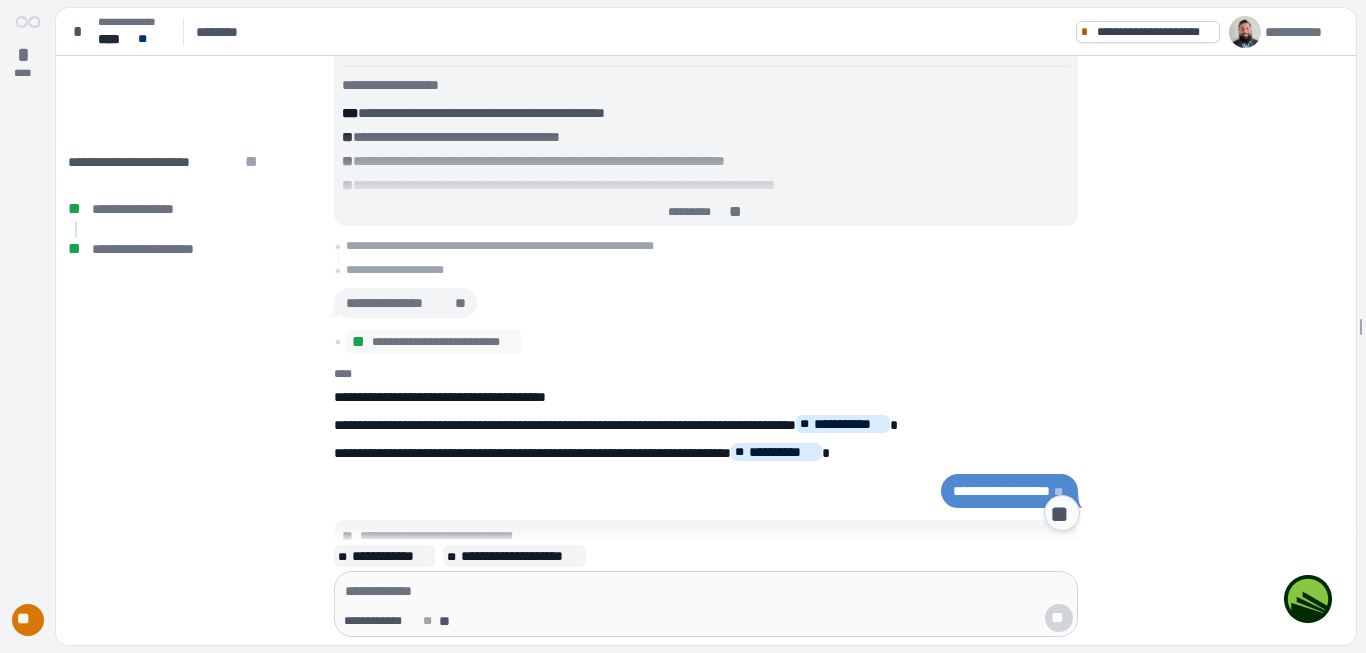 scroll, scrollTop: 2011, scrollLeft: 0, axis: vertical 